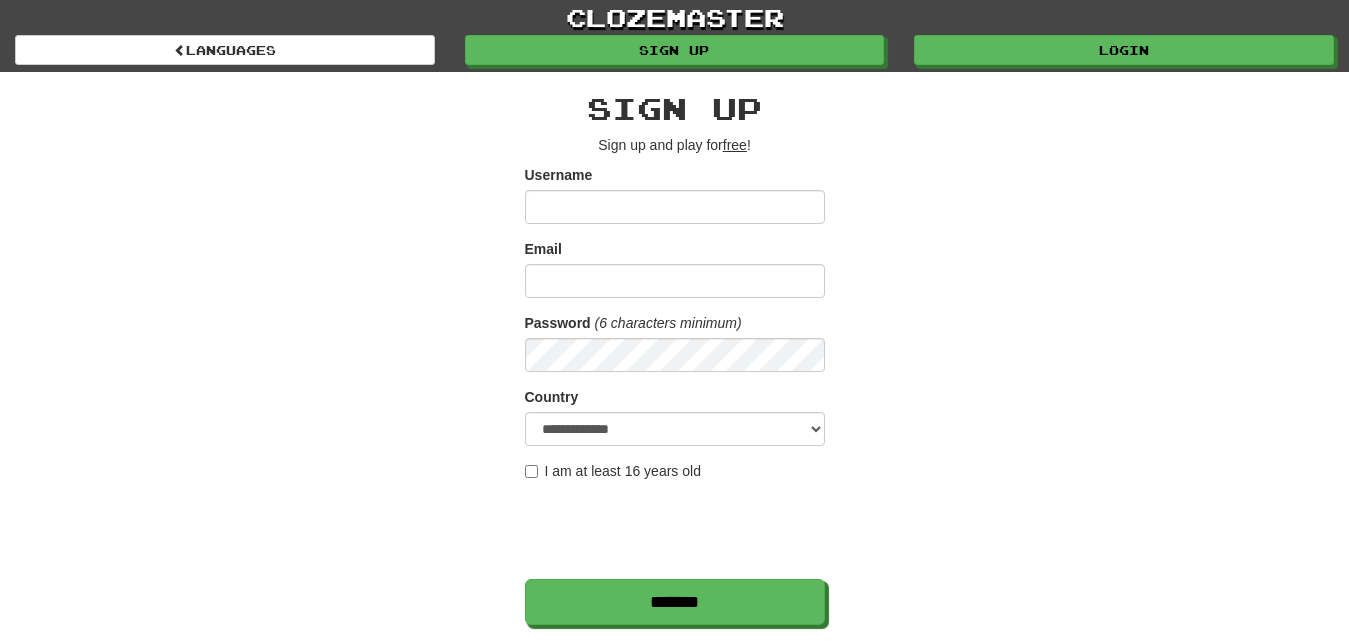scroll, scrollTop: 0, scrollLeft: 0, axis: both 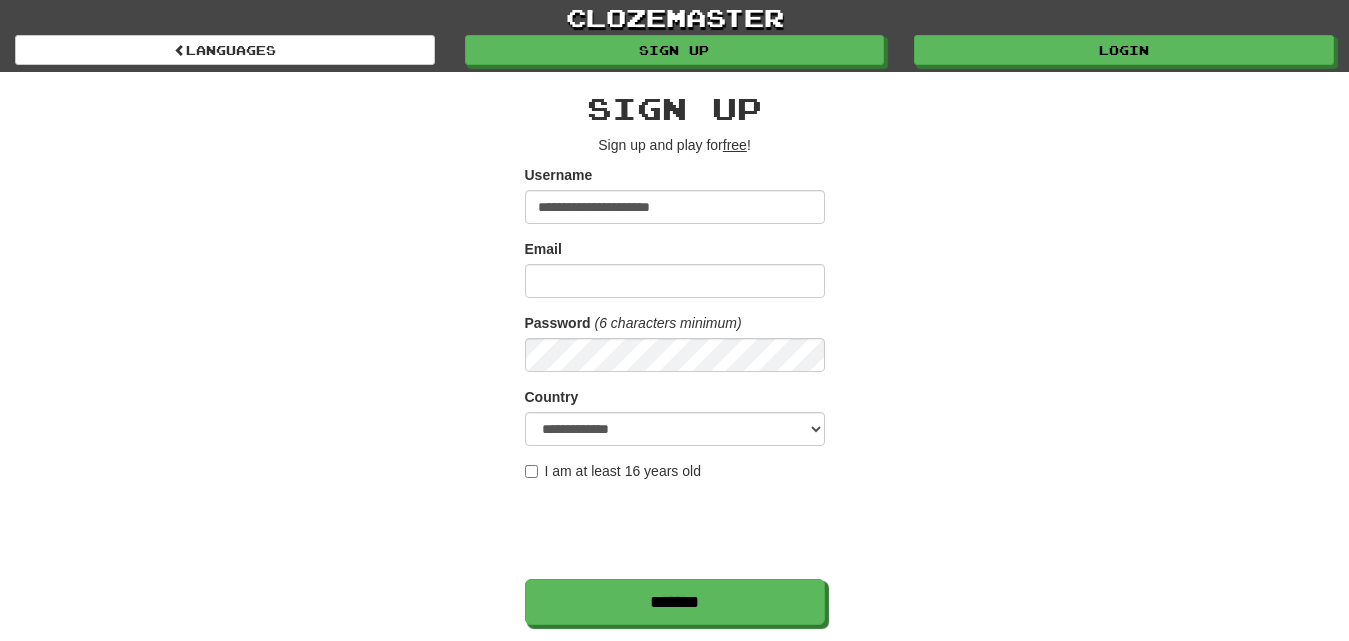 click on "Email" at bounding box center [675, 268] 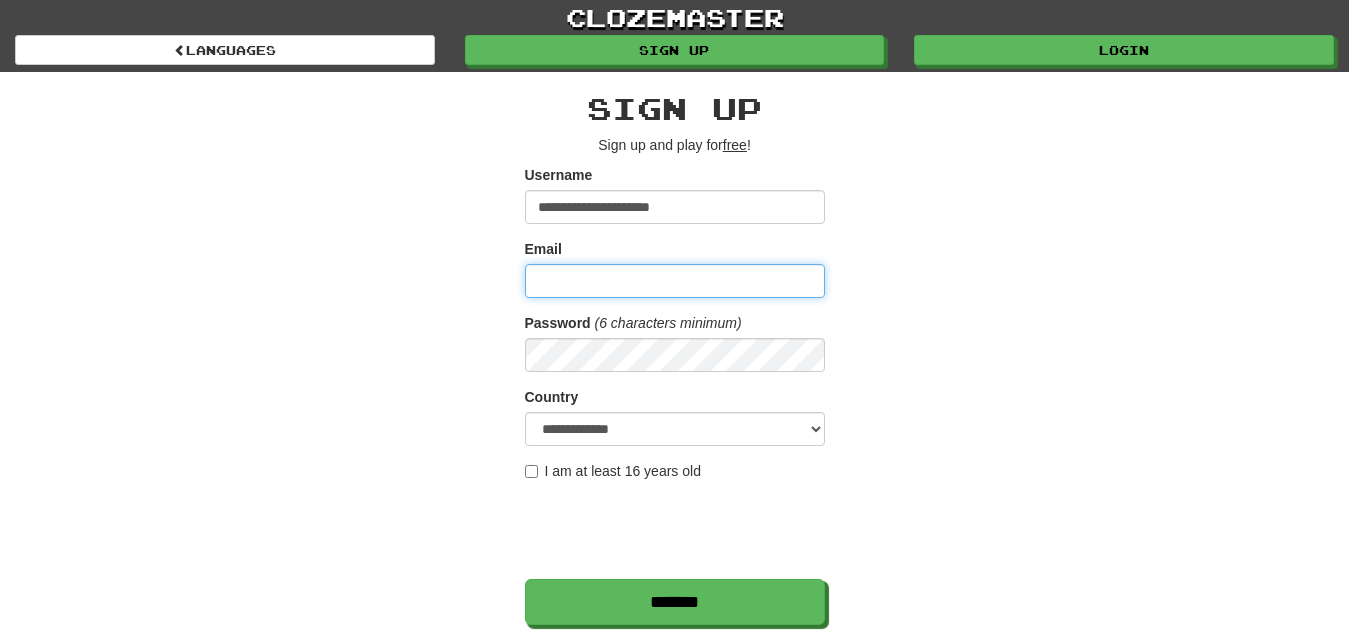 click on "Email" at bounding box center (675, 281) 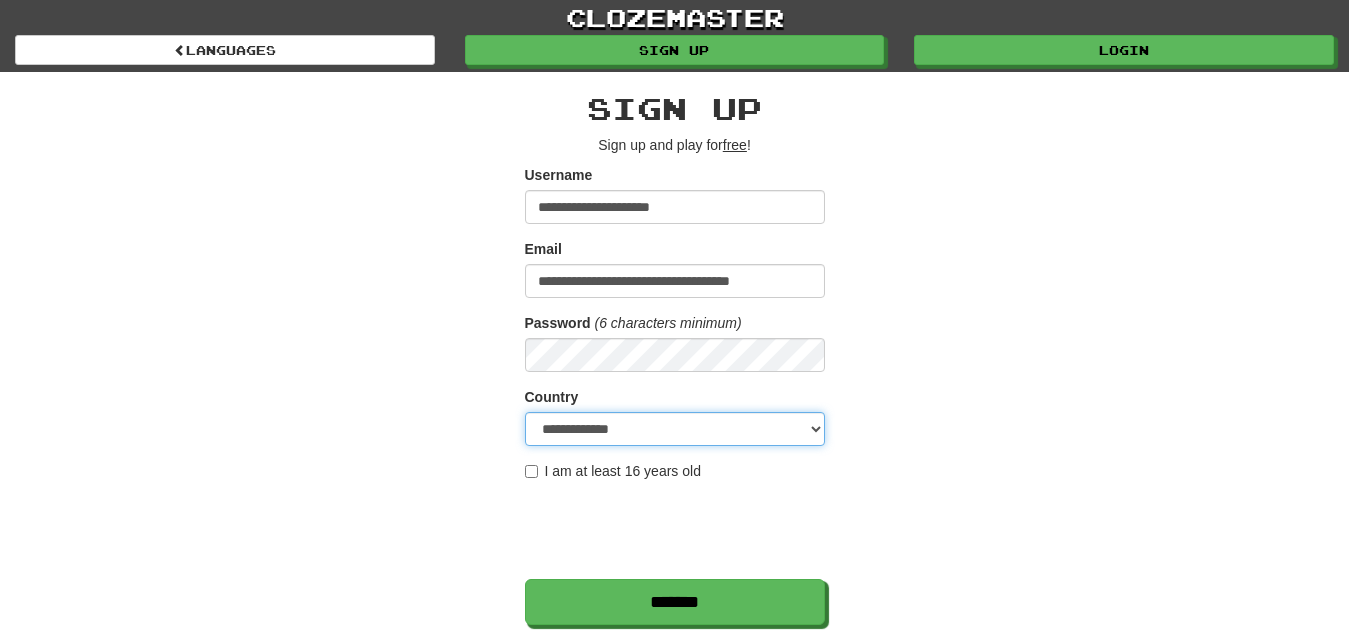 select on "**" 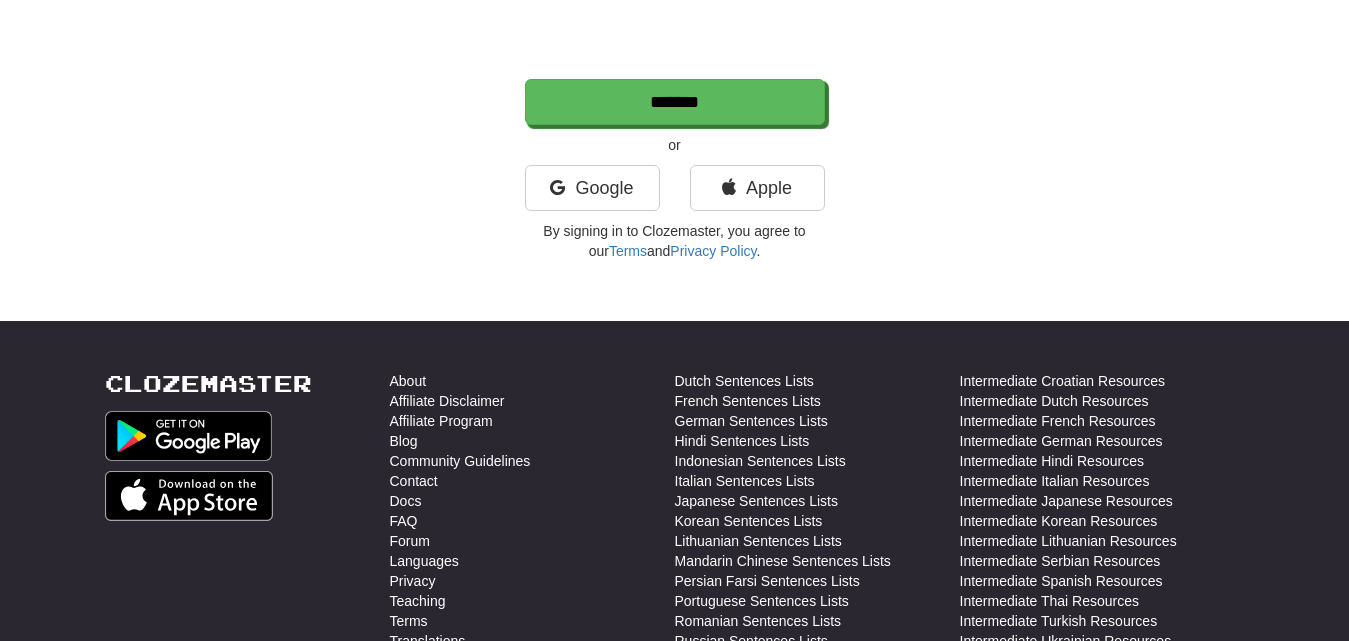 scroll, scrollTop: 0, scrollLeft: 0, axis: both 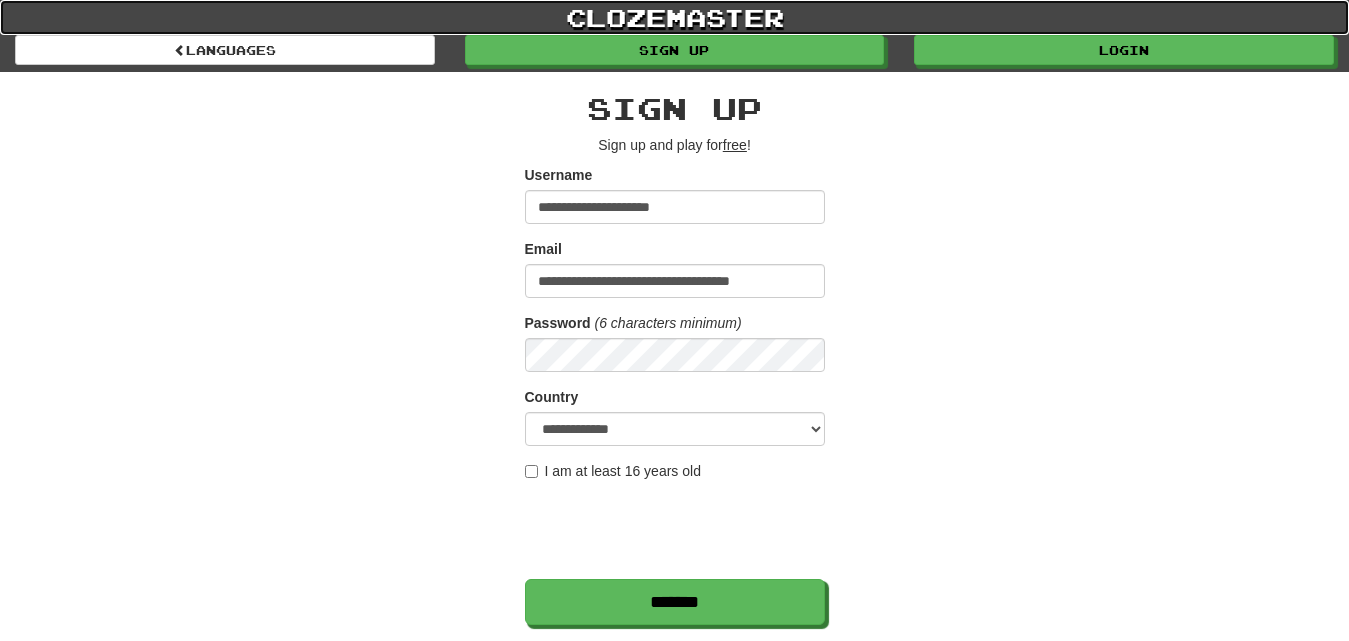 click on "clozemaster" at bounding box center (674, 17) 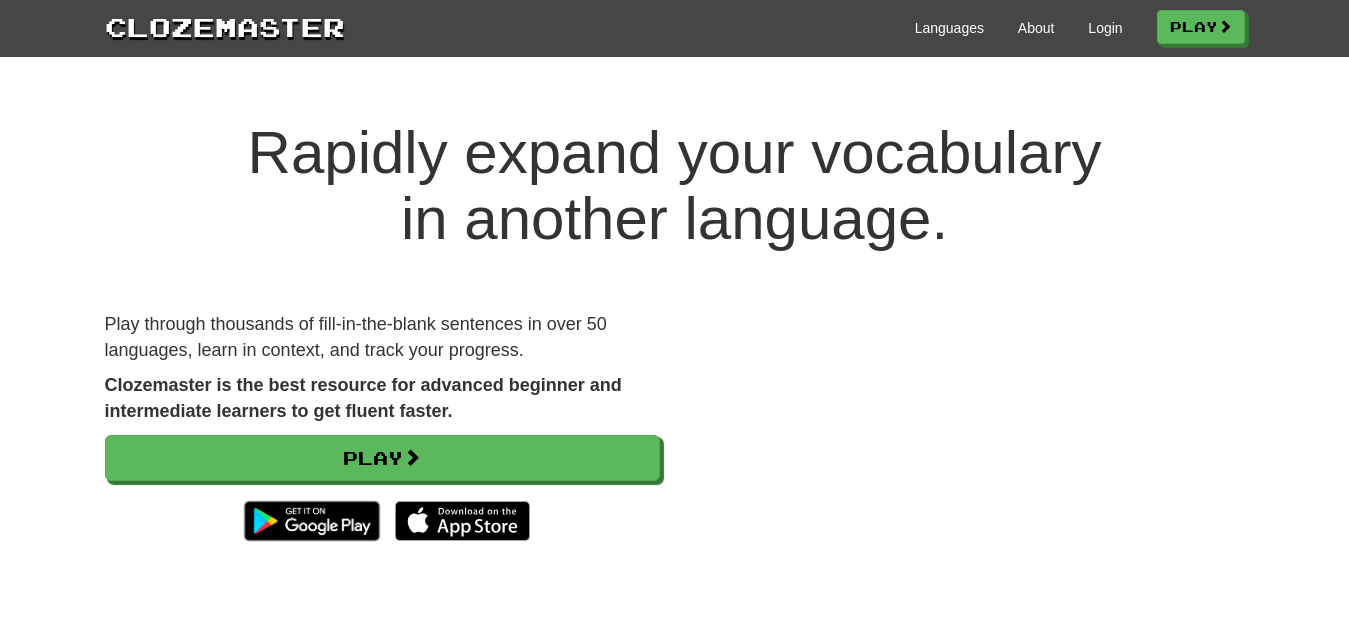 scroll, scrollTop: 0, scrollLeft: 0, axis: both 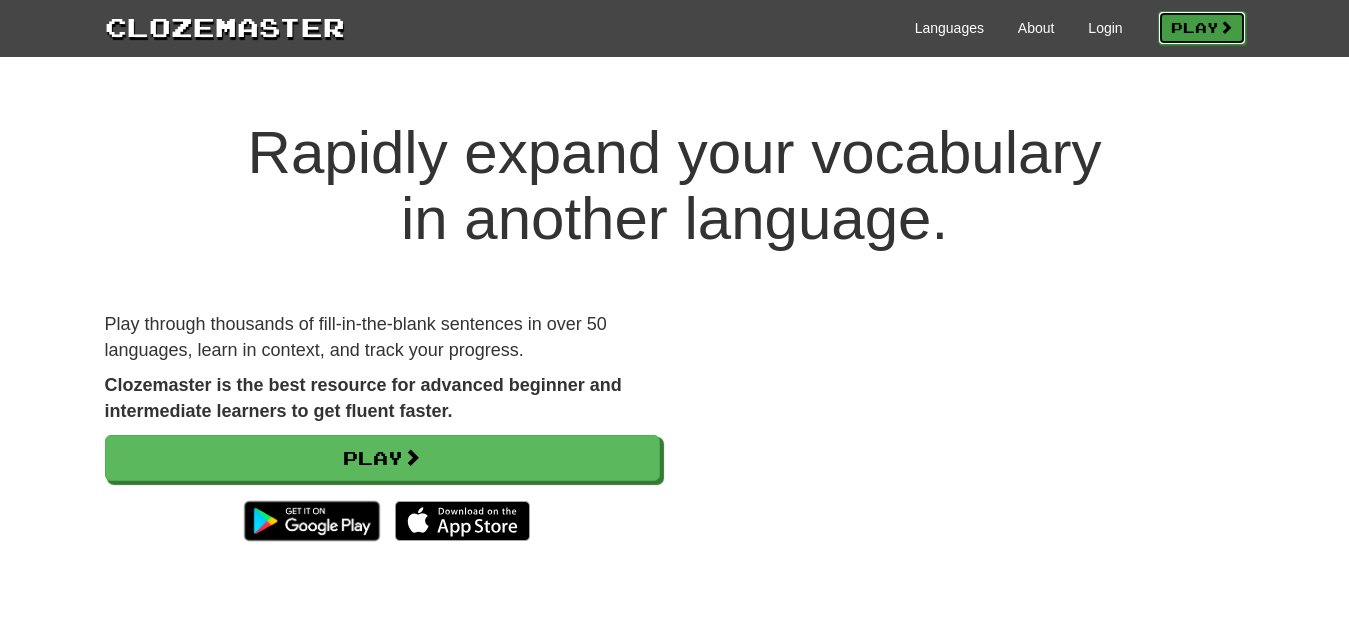 click on "Play" at bounding box center [1202, 28] 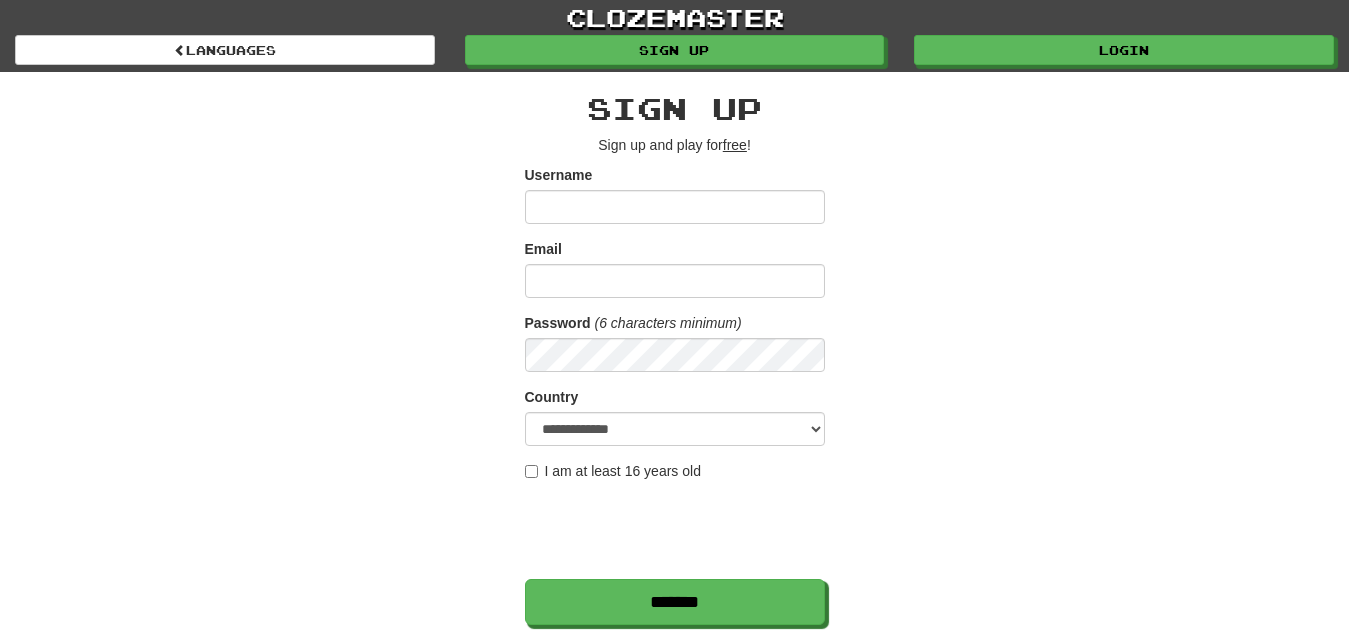 scroll, scrollTop: 0, scrollLeft: 0, axis: both 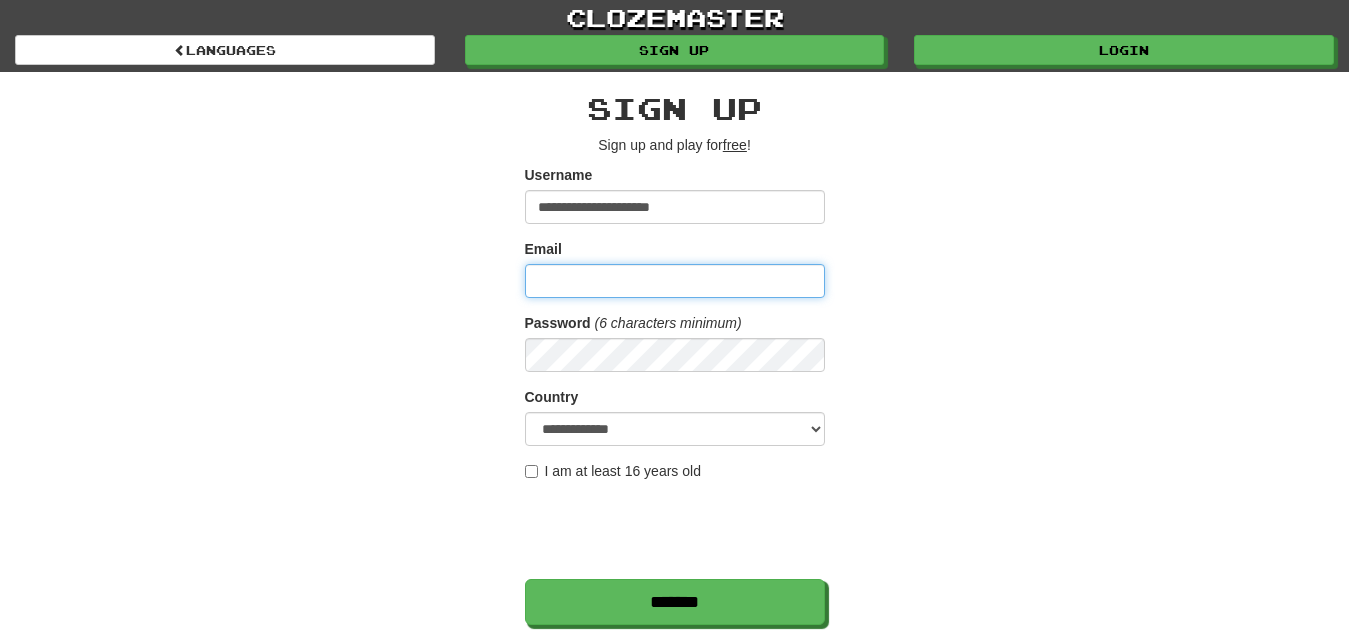 click on "Email" at bounding box center [675, 281] 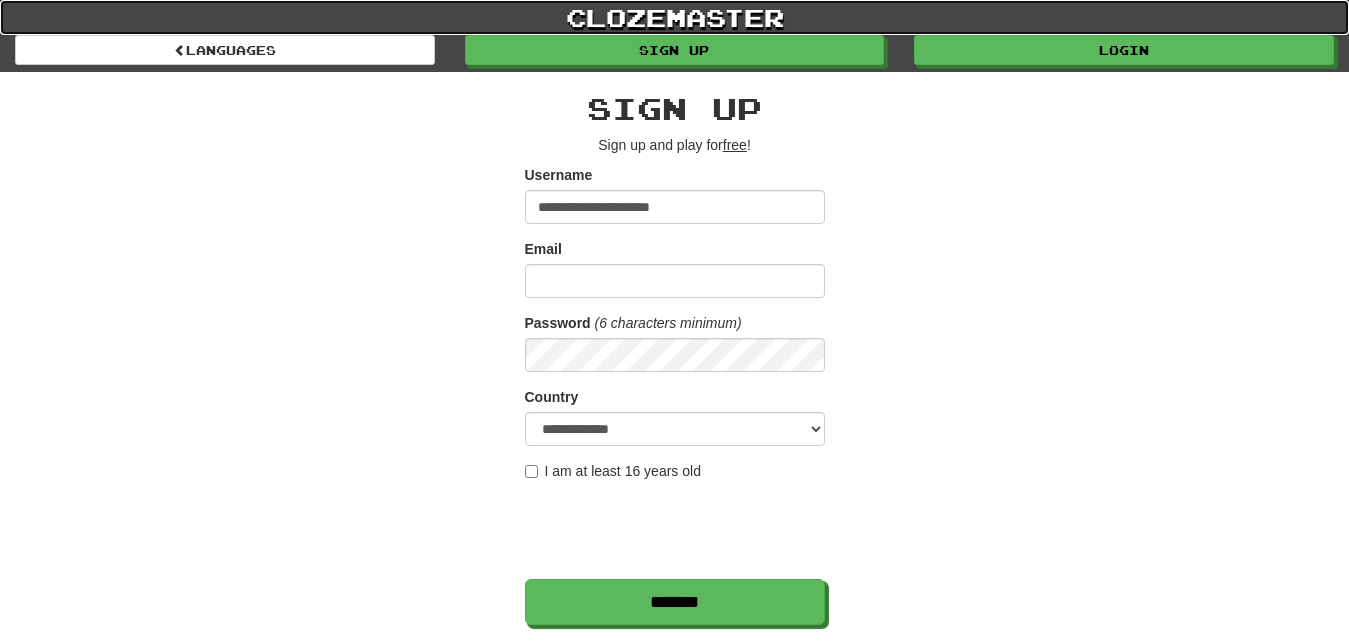 click on "clozemaster" at bounding box center [674, 17] 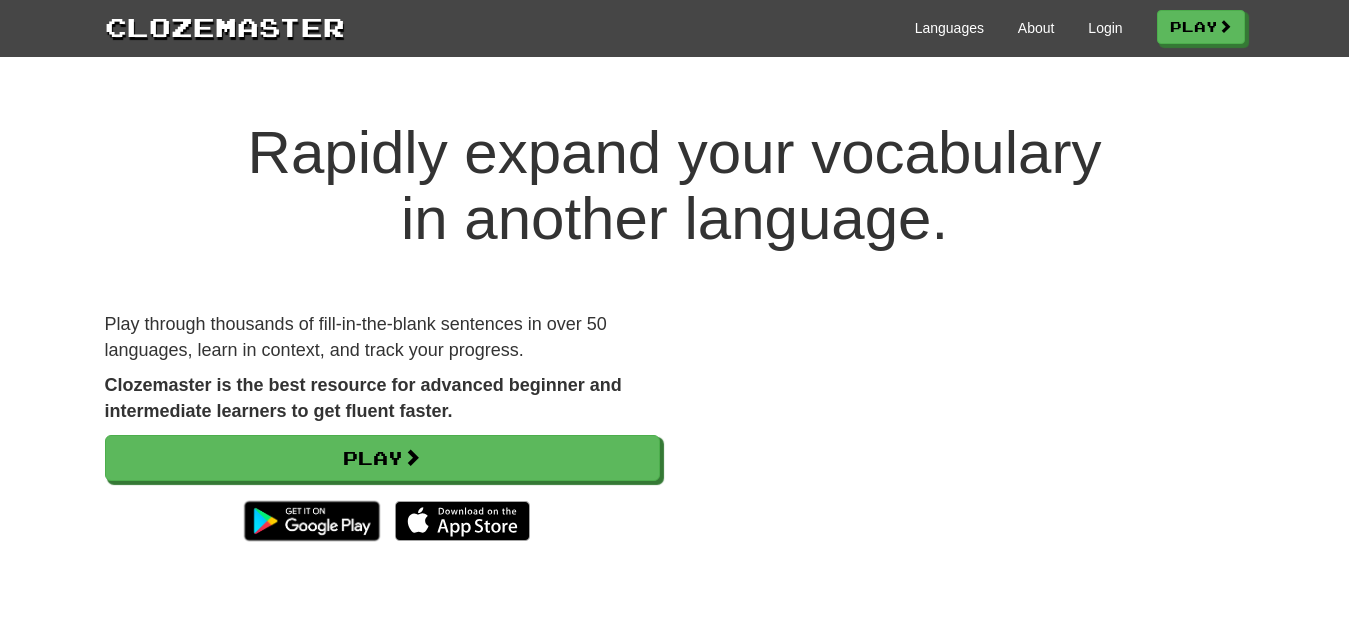 scroll, scrollTop: 0, scrollLeft: 0, axis: both 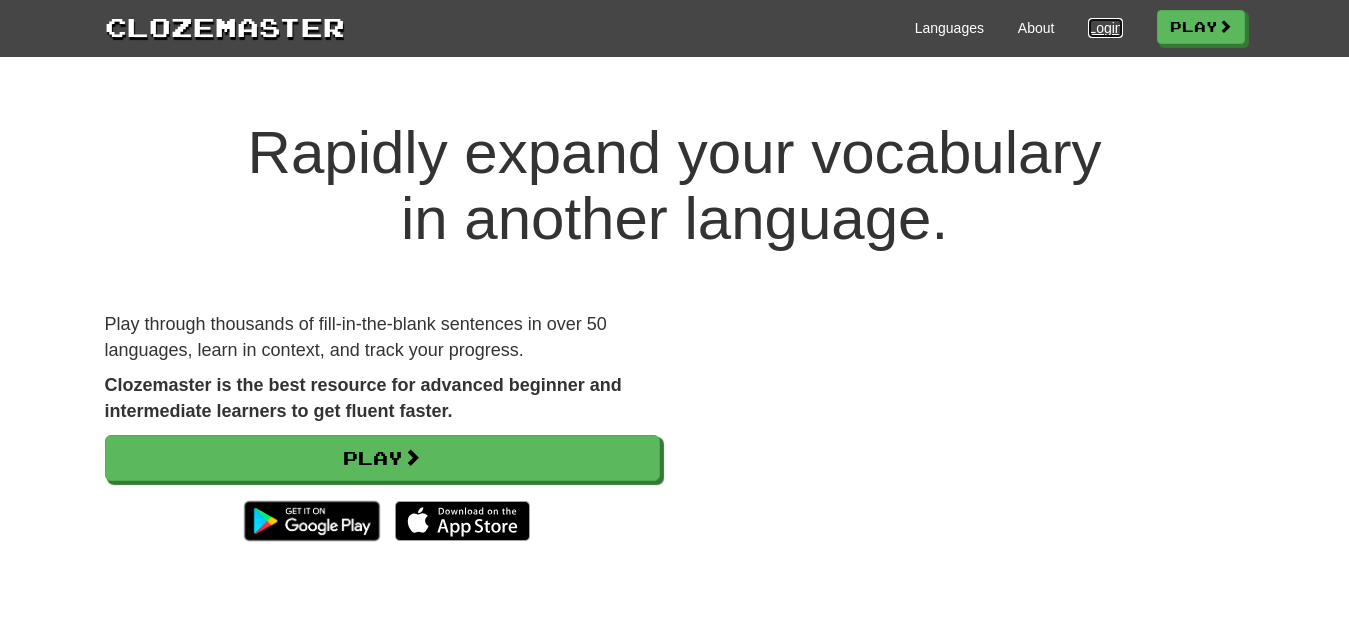 click on "Login" at bounding box center [1105, 28] 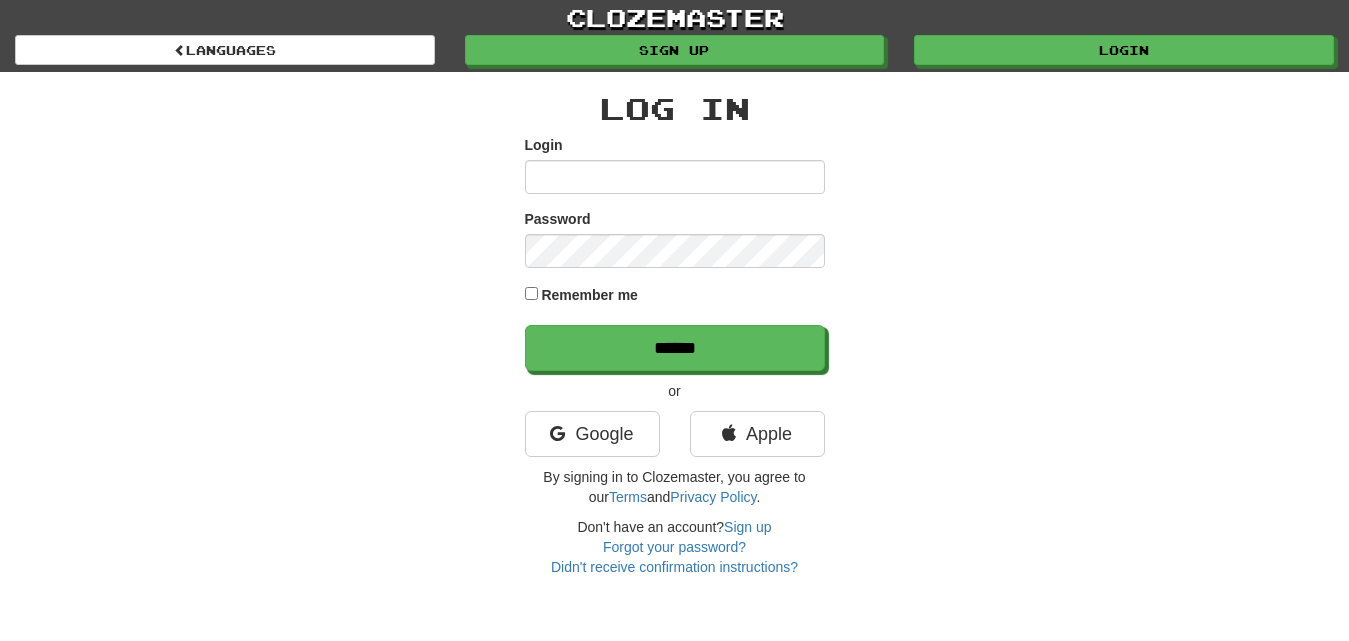 scroll, scrollTop: 0, scrollLeft: 0, axis: both 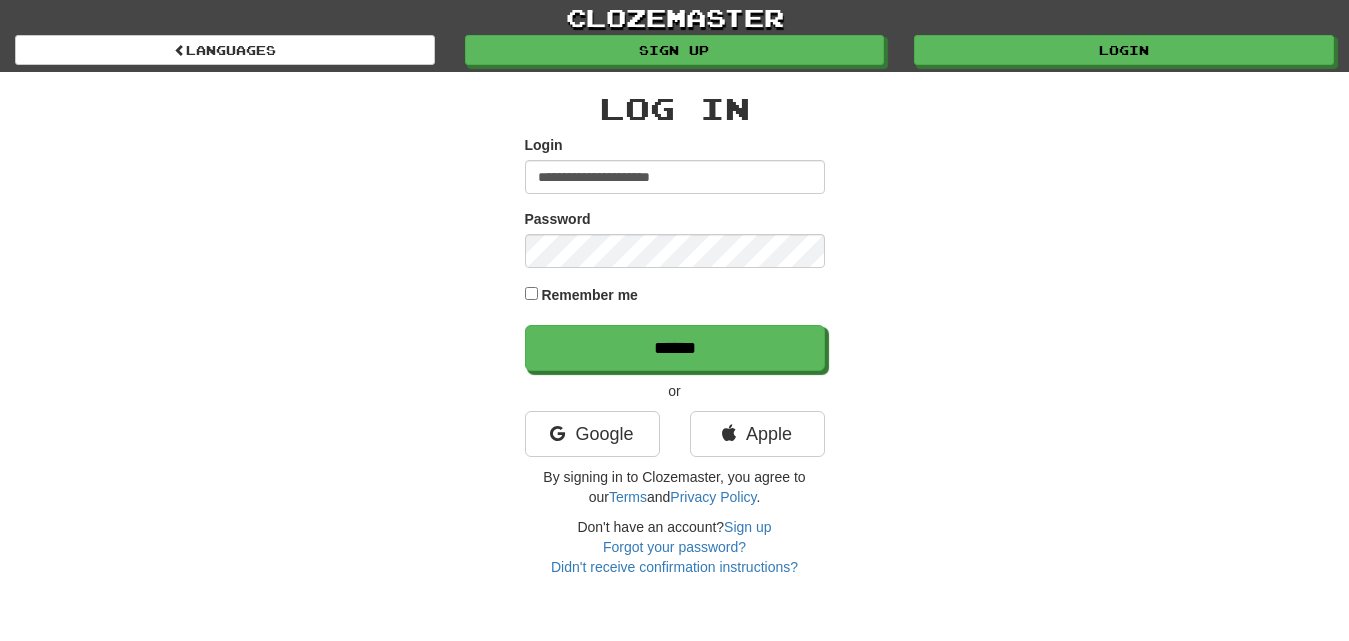 click on "**********" at bounding box center (675, 177) 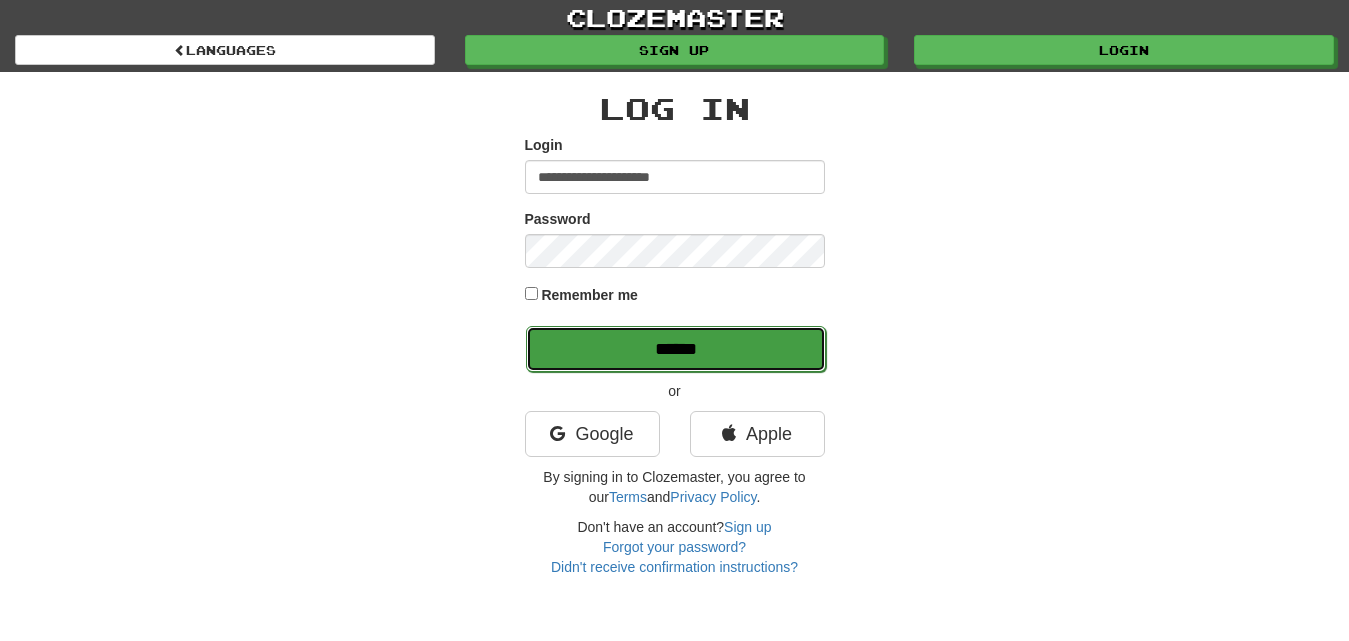 click on "******" at bounding box center (676, 349) 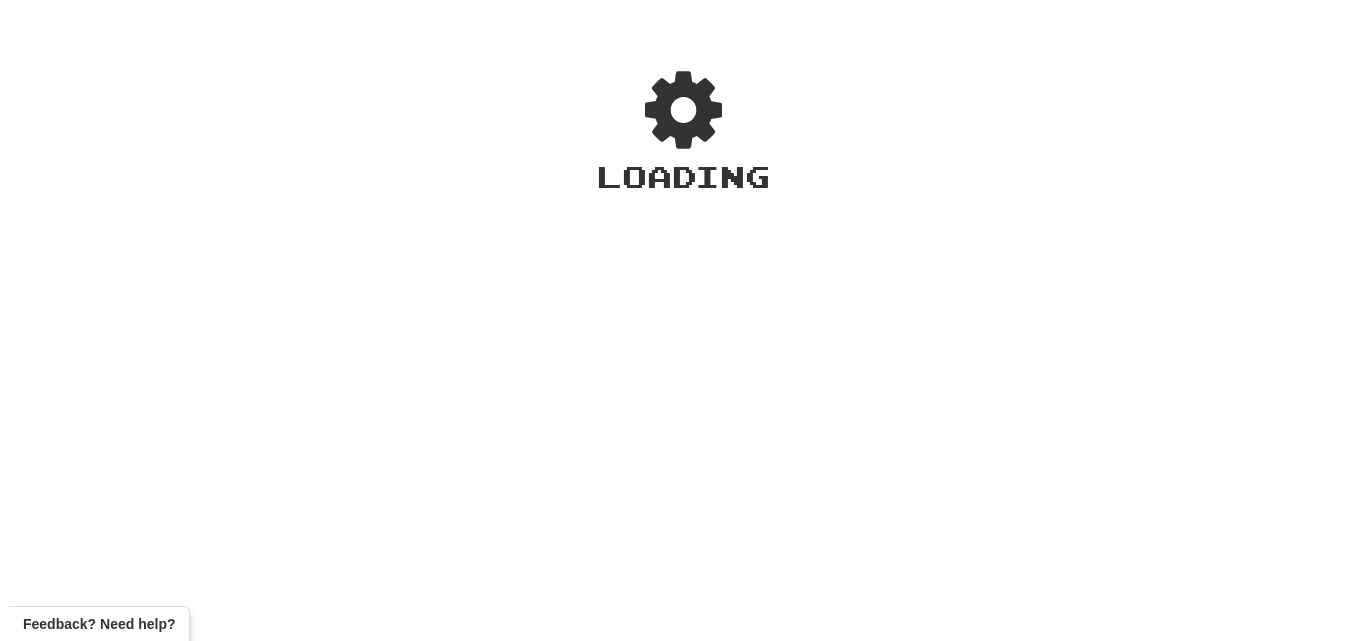 scroll, scrollTop: 0, scrollLeft: 0, axis: both 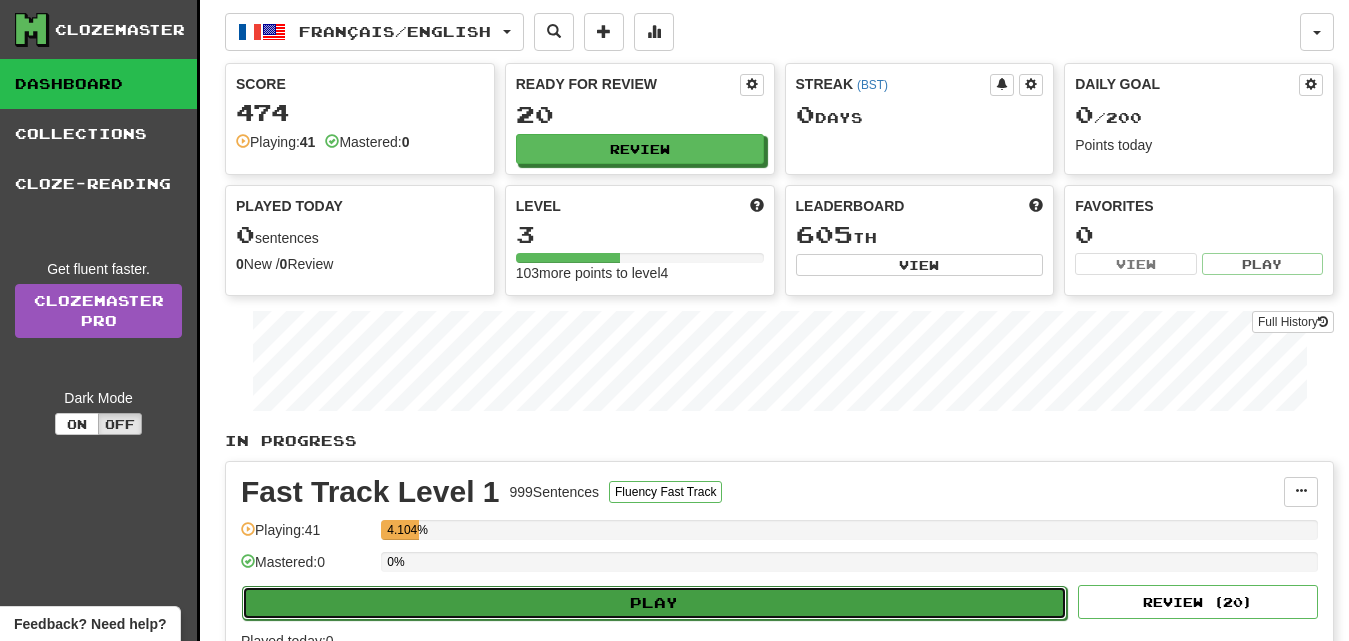 click on "Play" at bounding box center (654, 603) 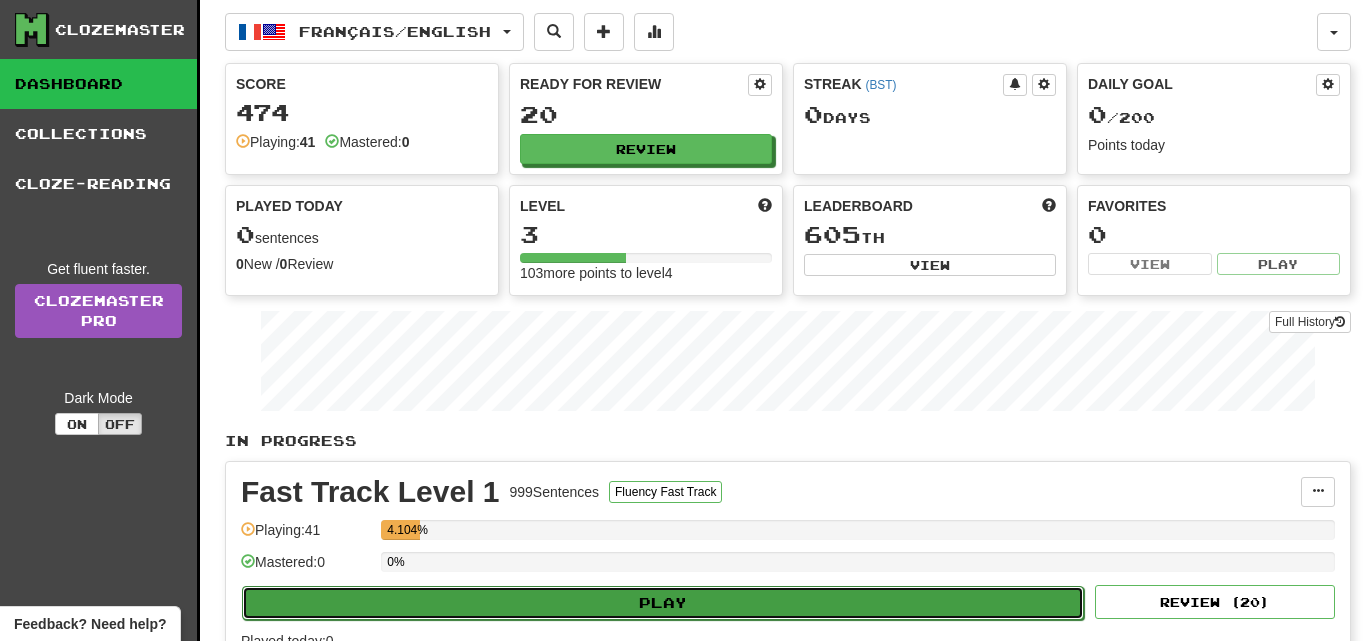 select on "**" 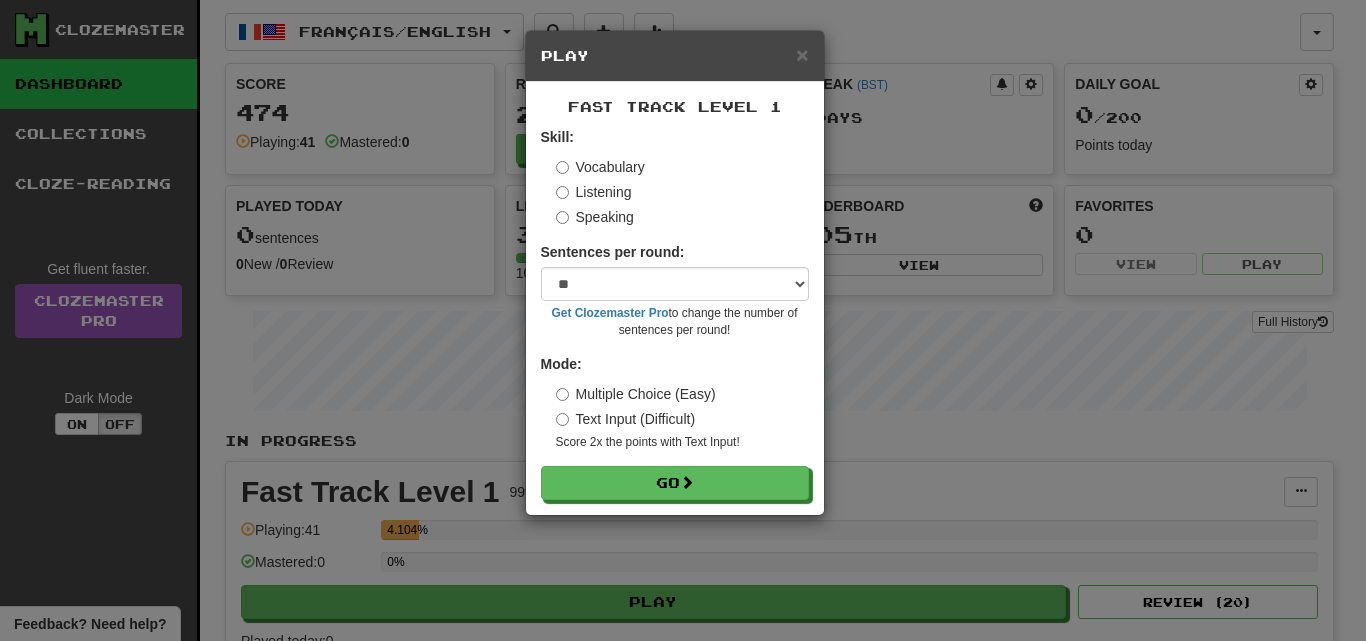click on "Multiple Choice (Easy)" at bounding box center [636, 394] 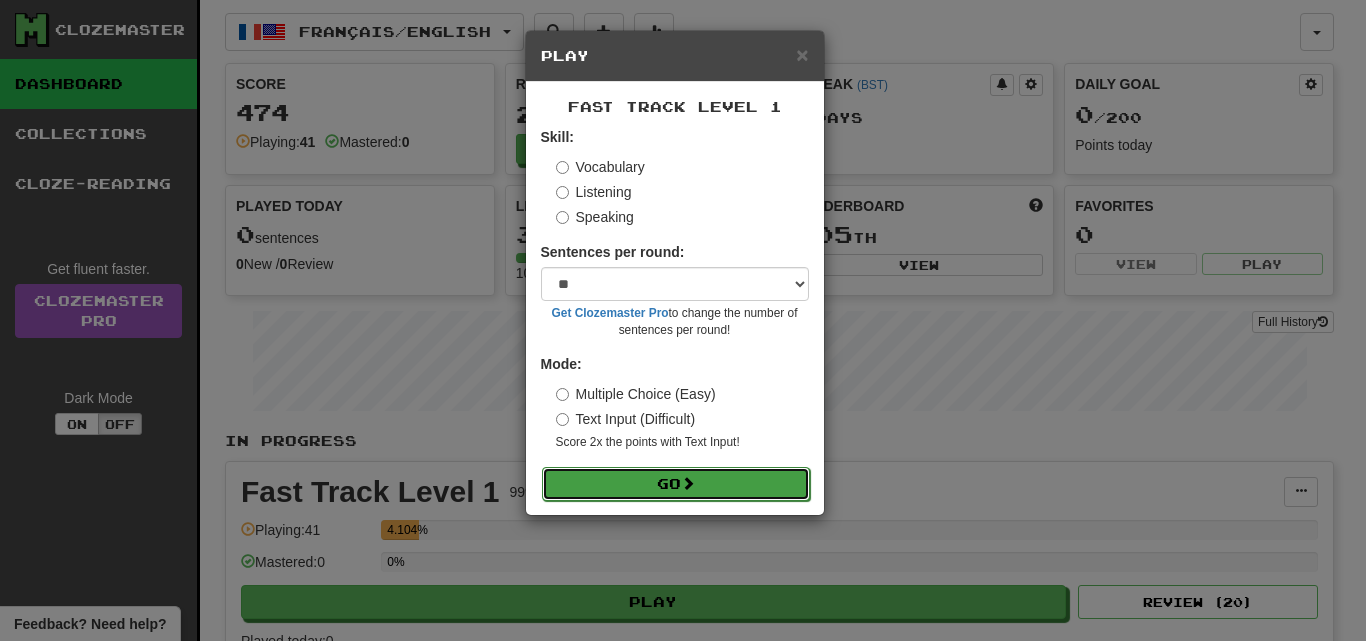 click on "Go" at bounding box center [676, 484] 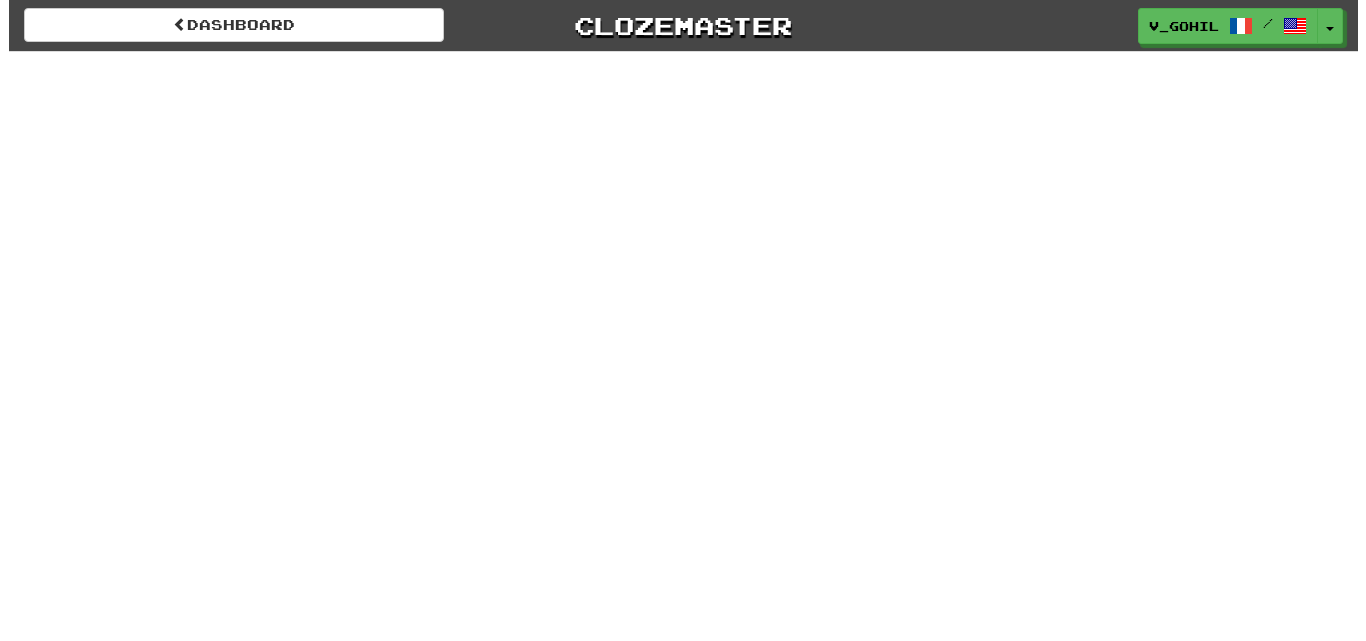 scroll, scrollTop: 0, scrollLeft: 0, axis: both 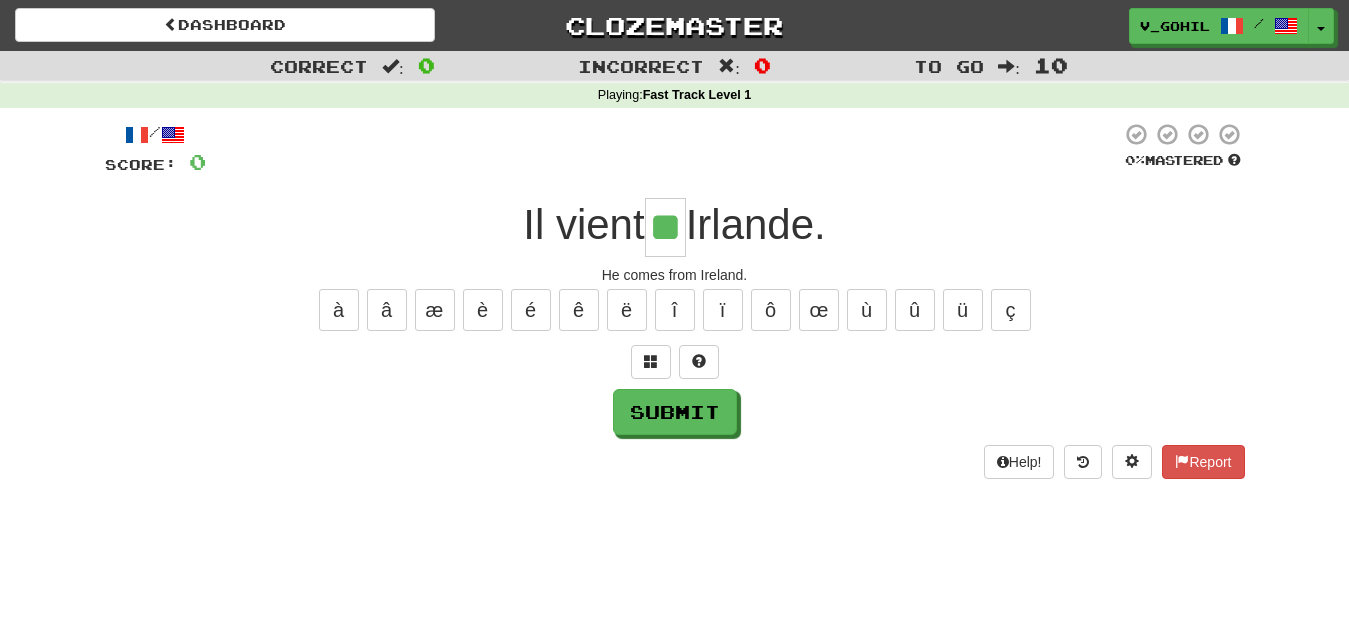 type on "**" 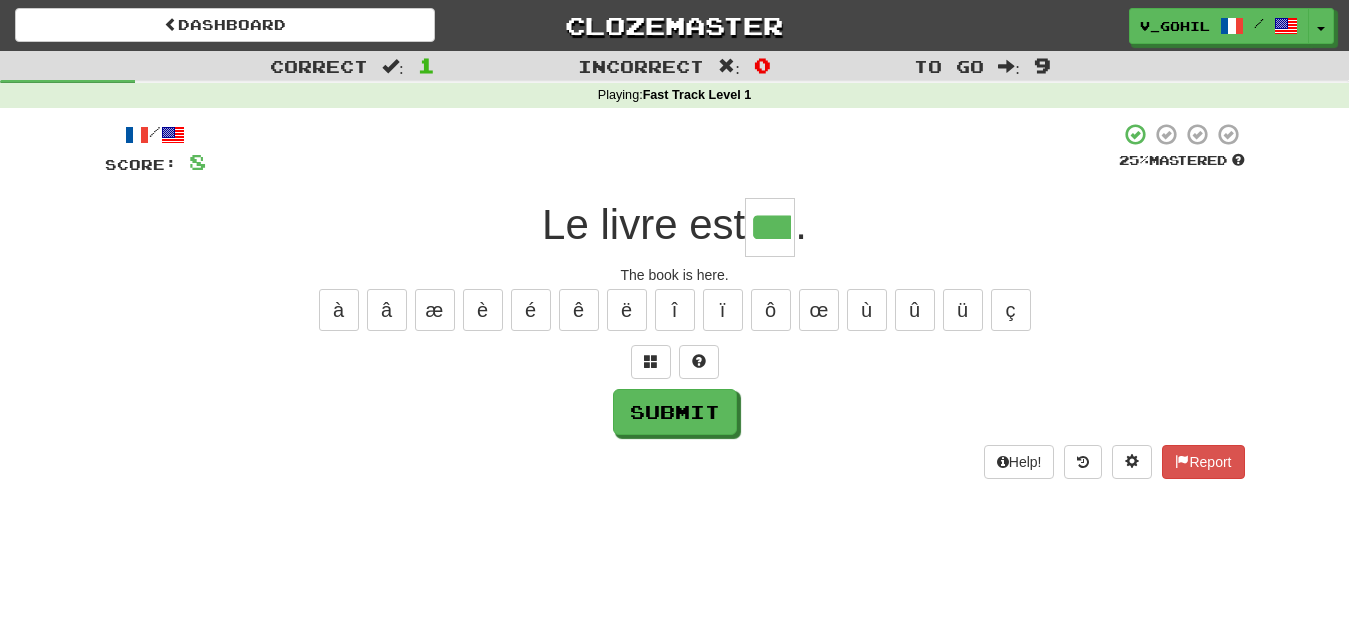 type on "***" 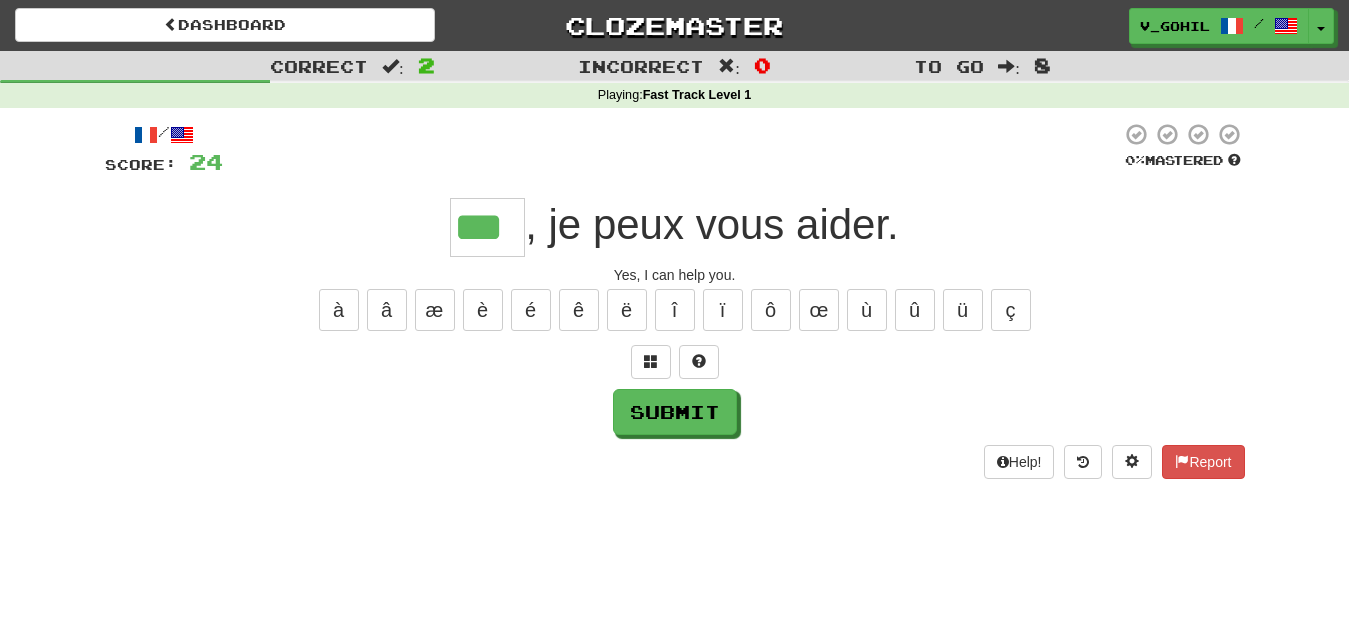 type on "***" 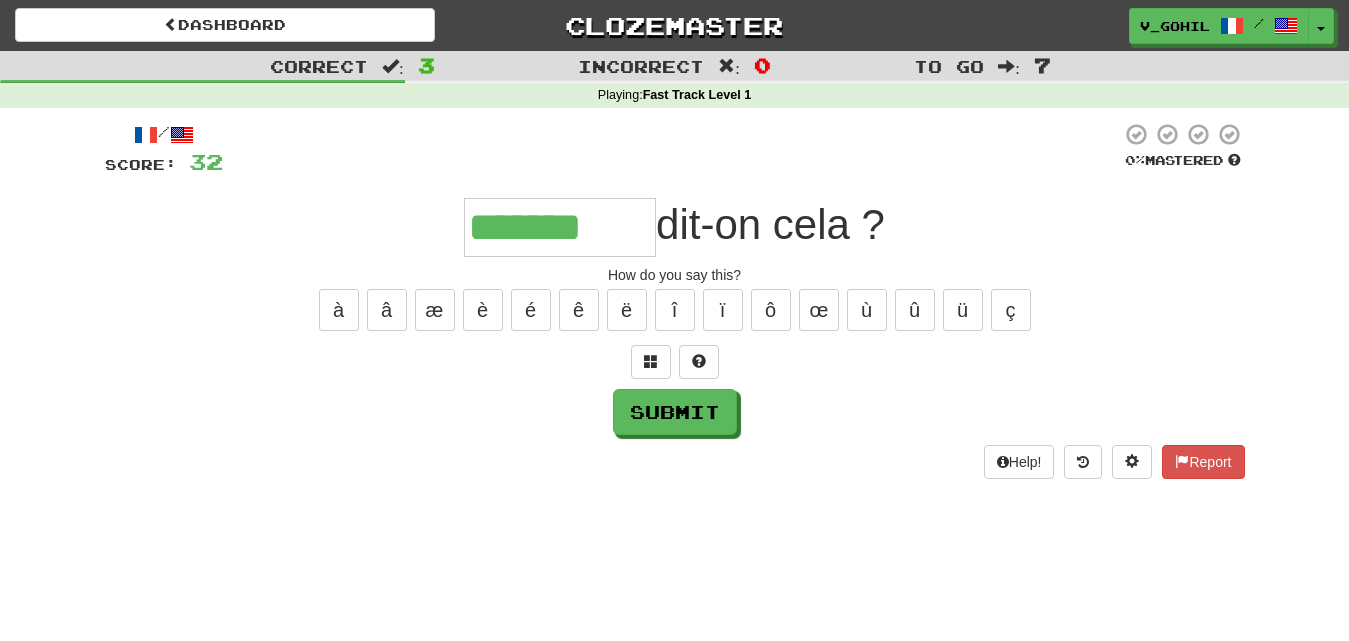 type on "*******" 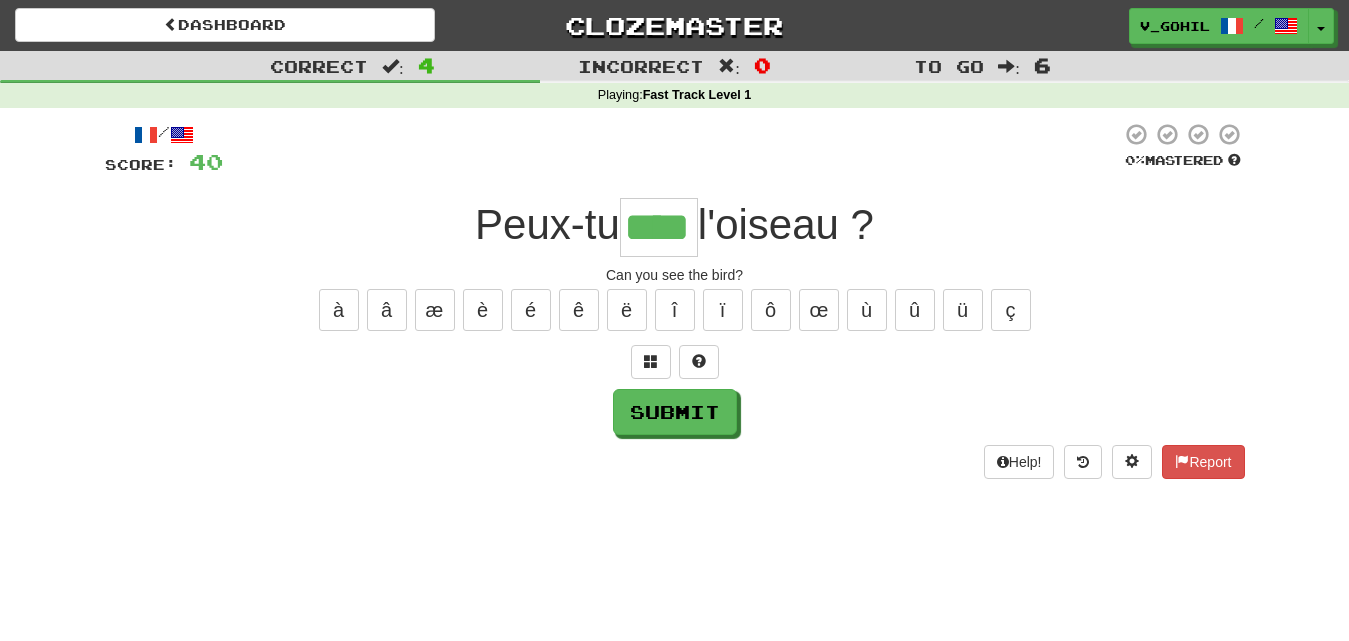 type on "****" 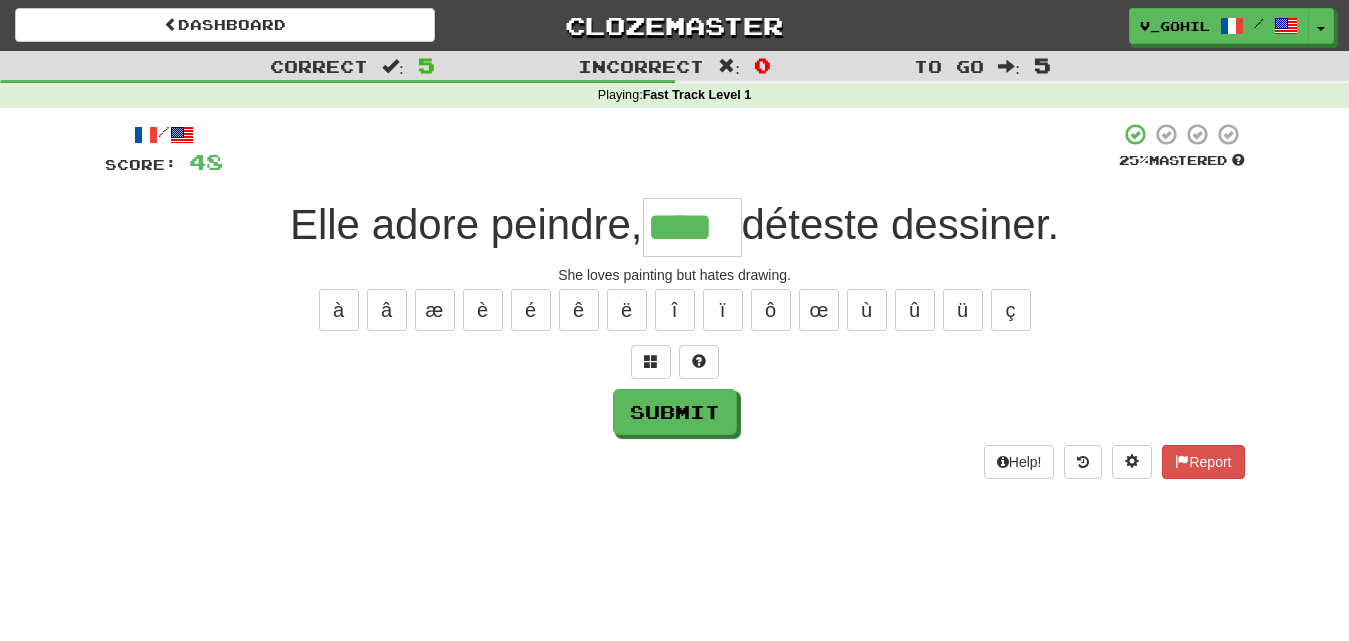 type on "****" 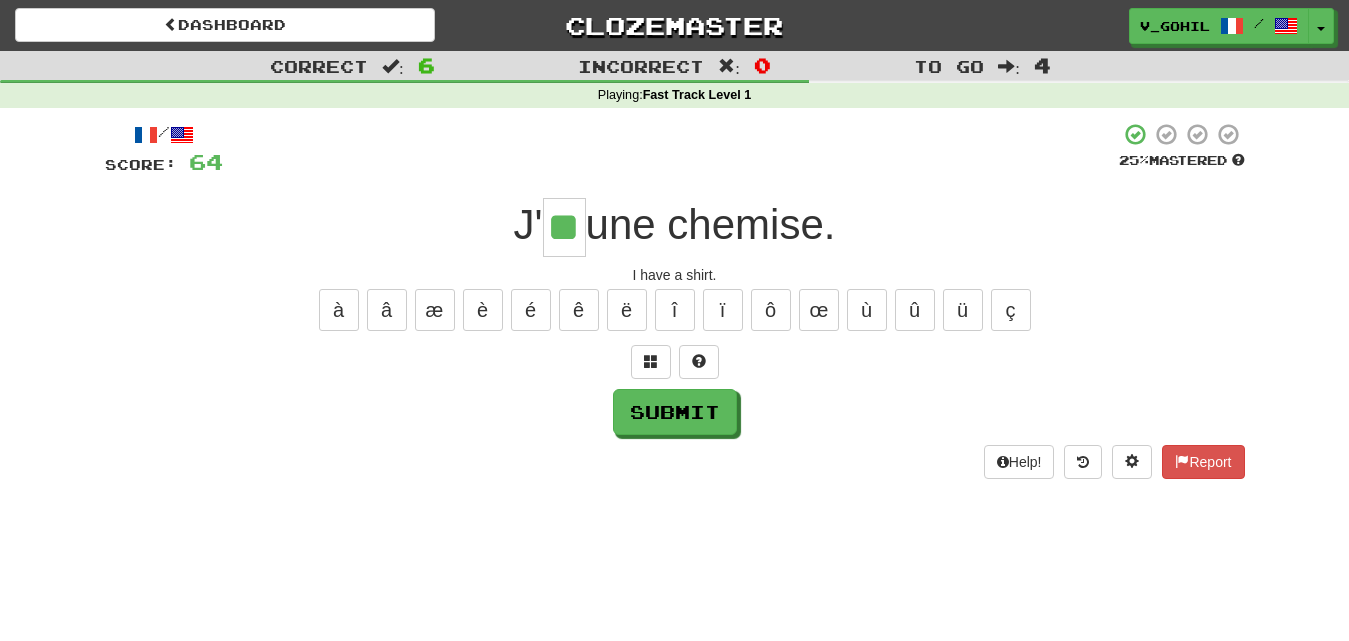 type on "**" 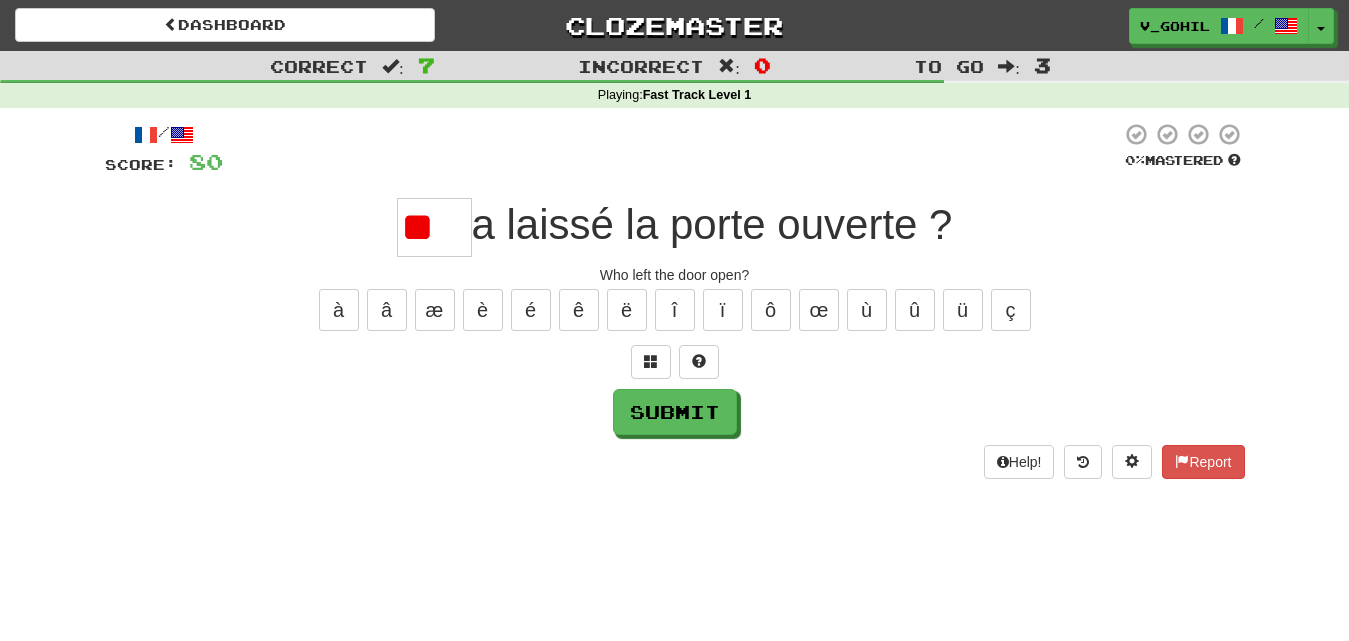 type on "*" 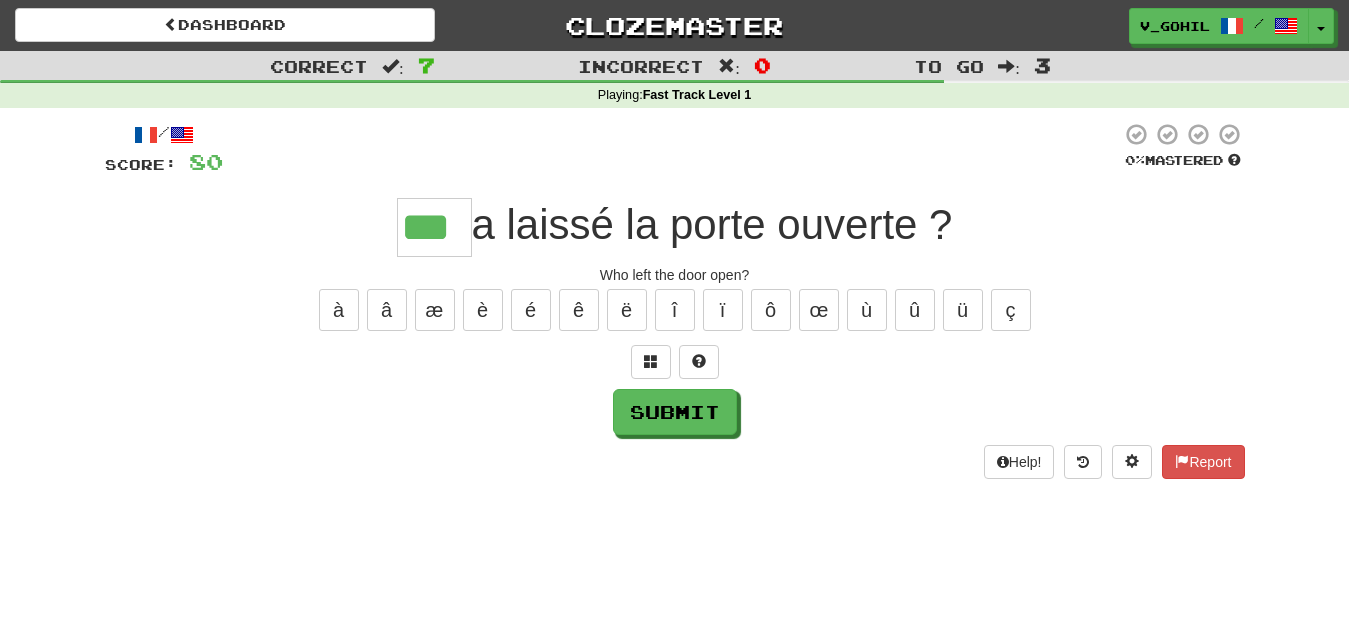 type on "***" 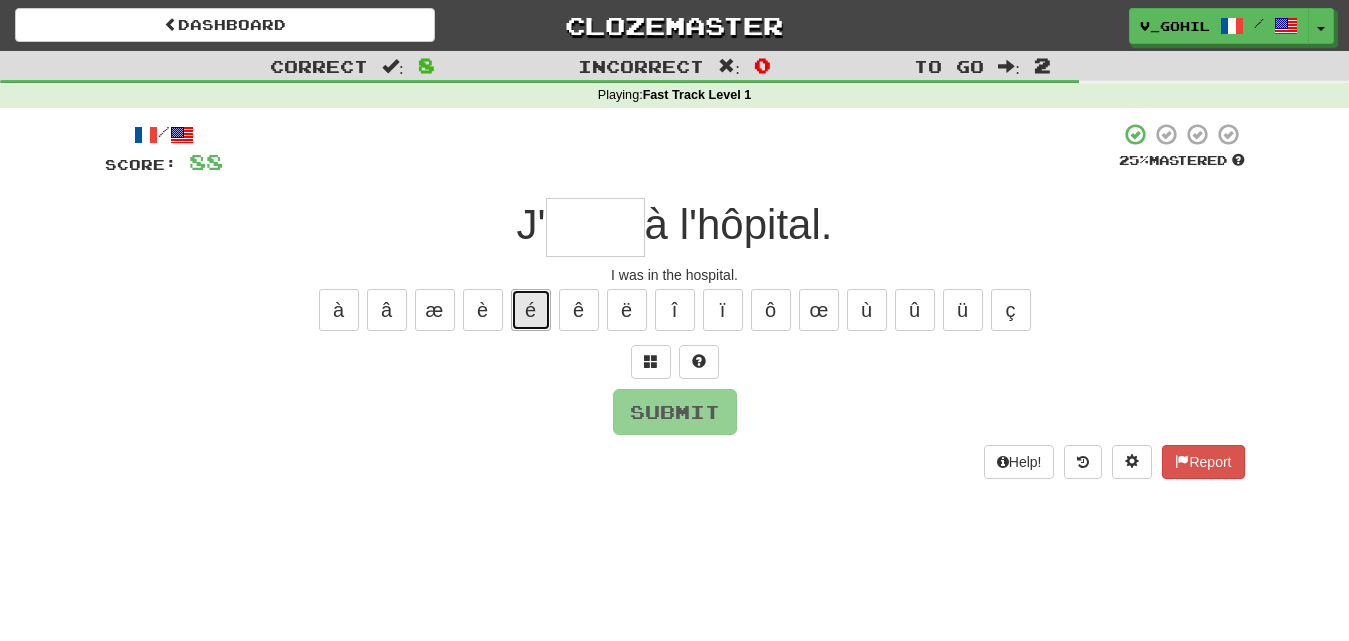 click on "é" at bounding box center (531, 310) 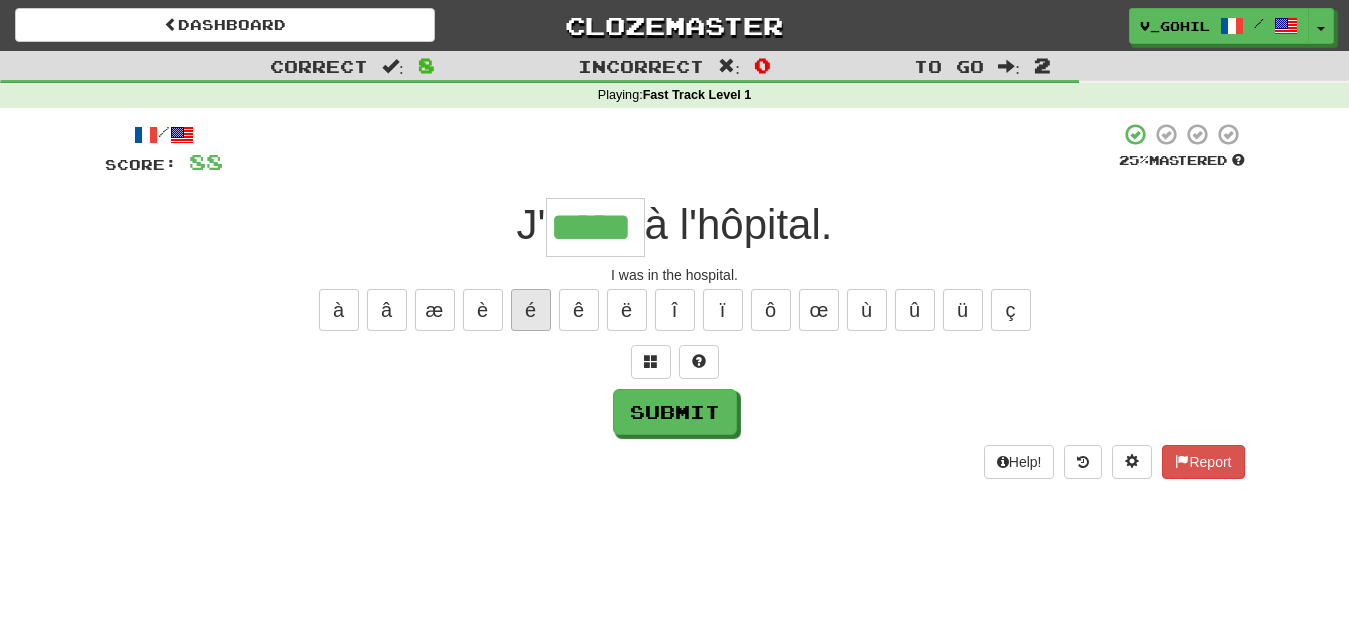 type on "*****" 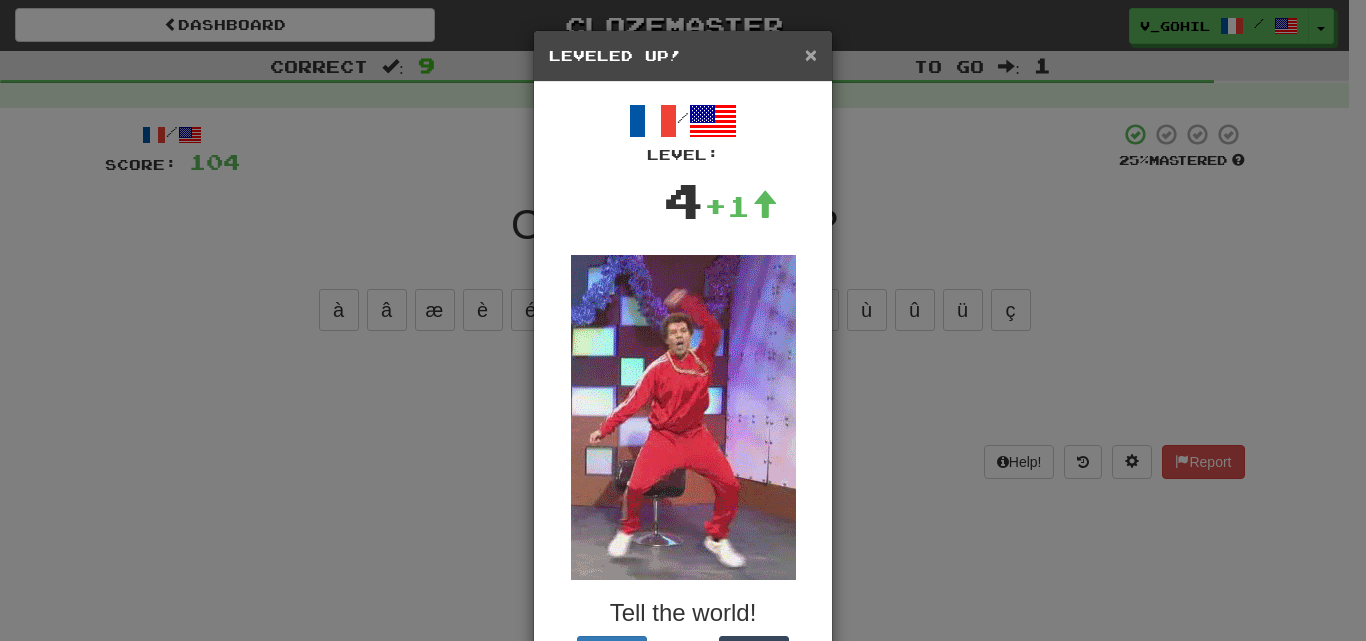 click on "×" at bounding box center [811, 54] 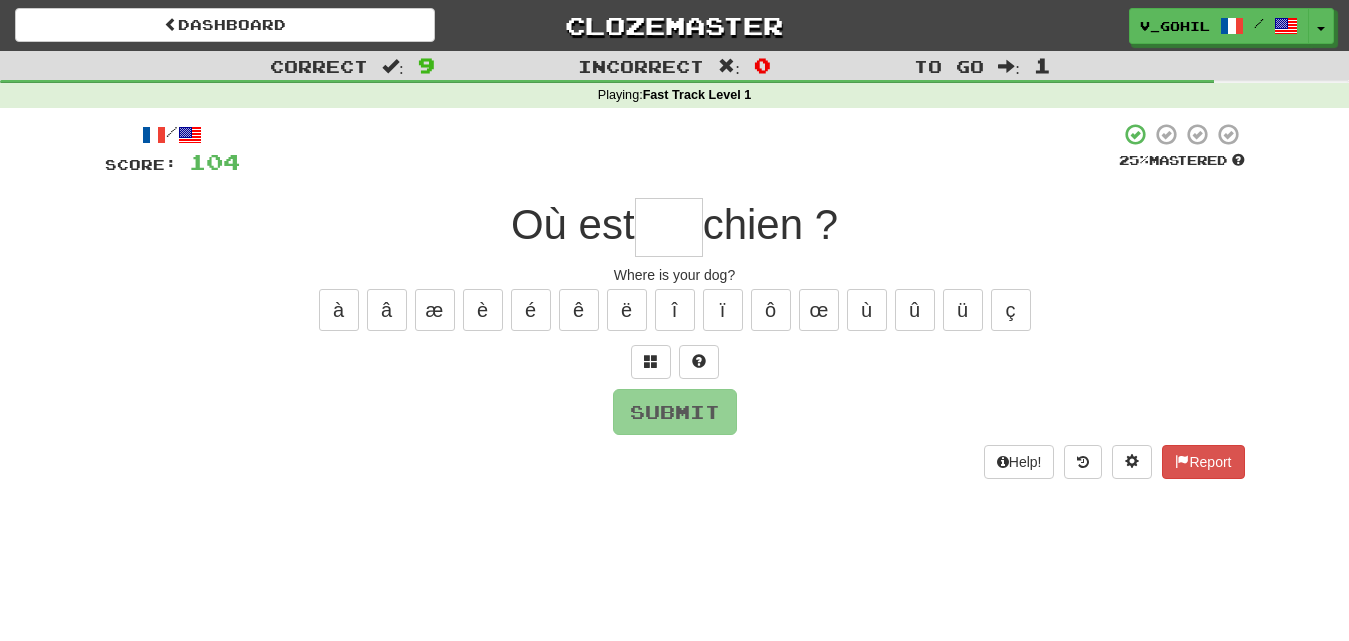 click at bounding box center (669, 227) 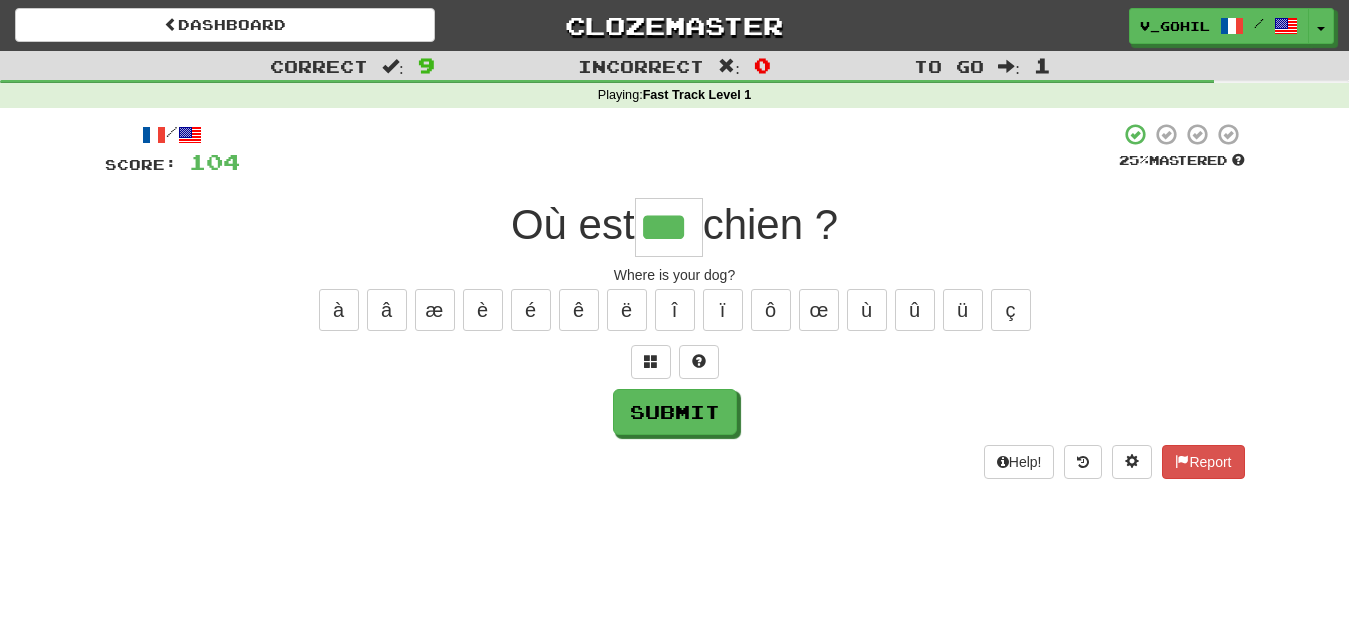 type on "***" 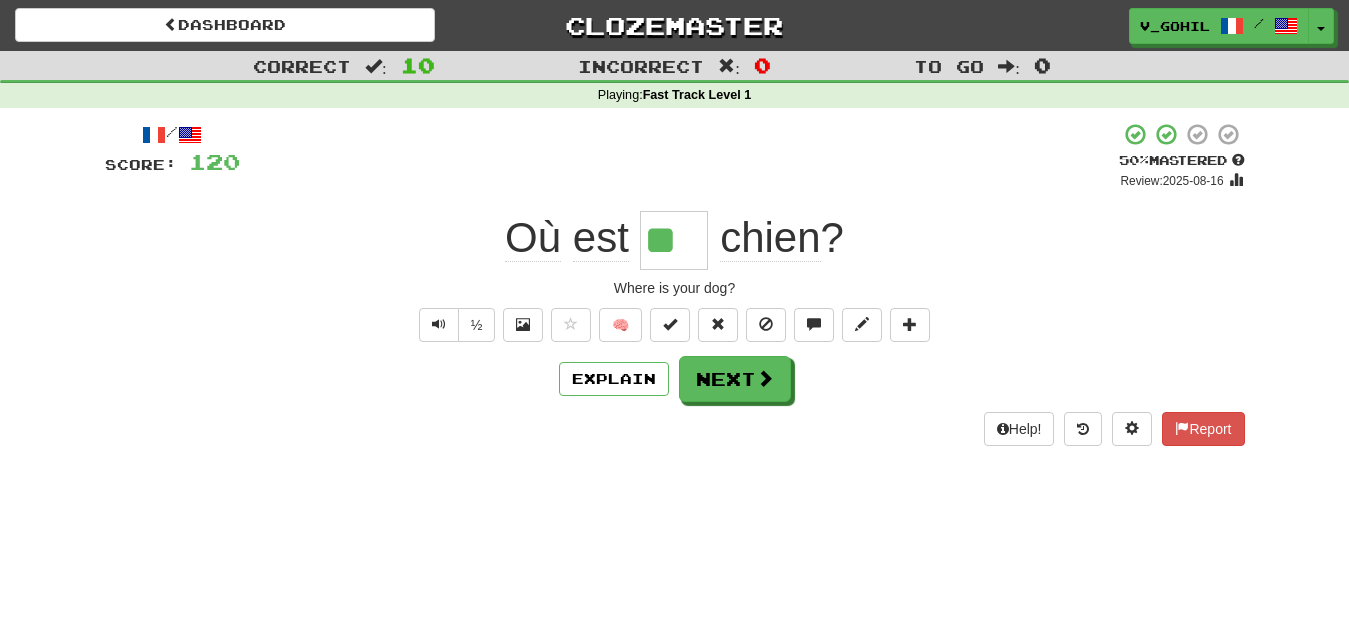 type on "***" 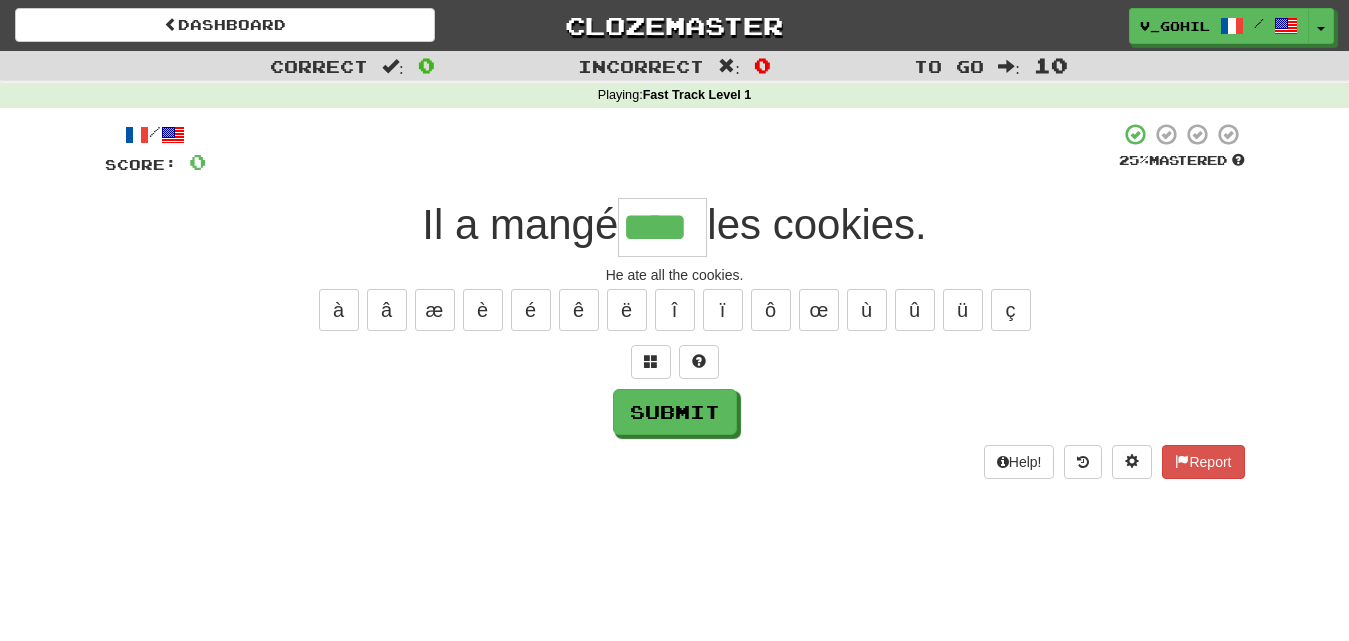 type on "****" 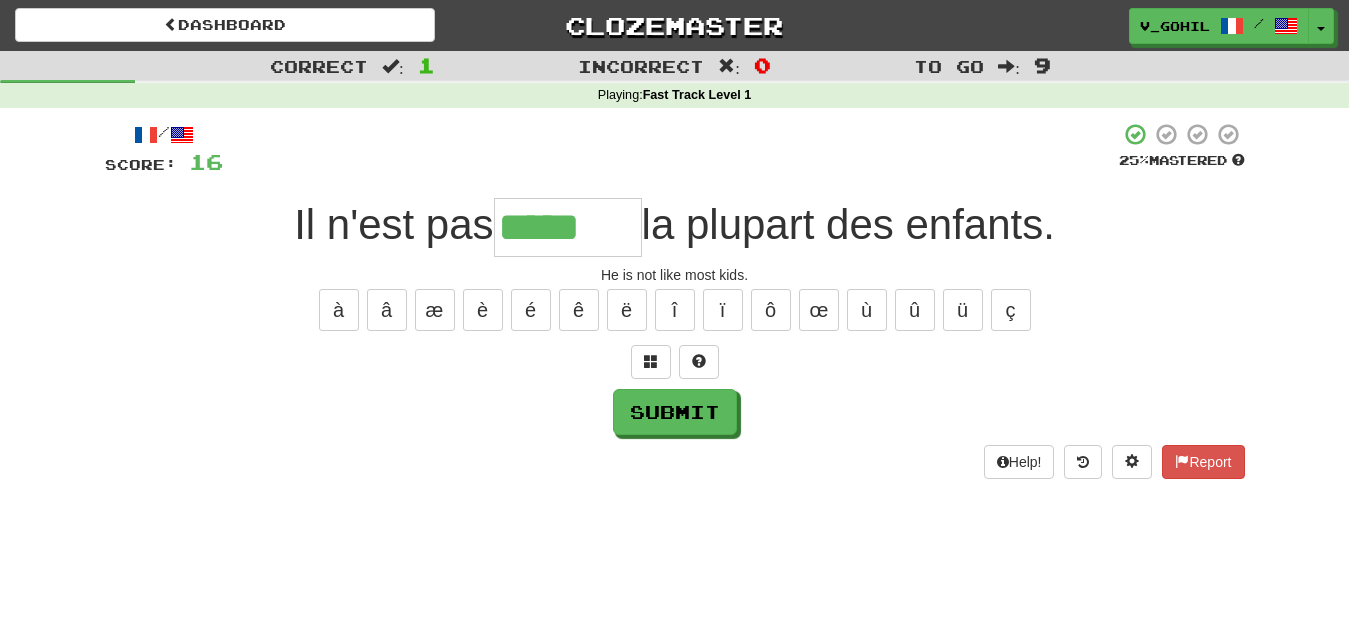 type on "*****" 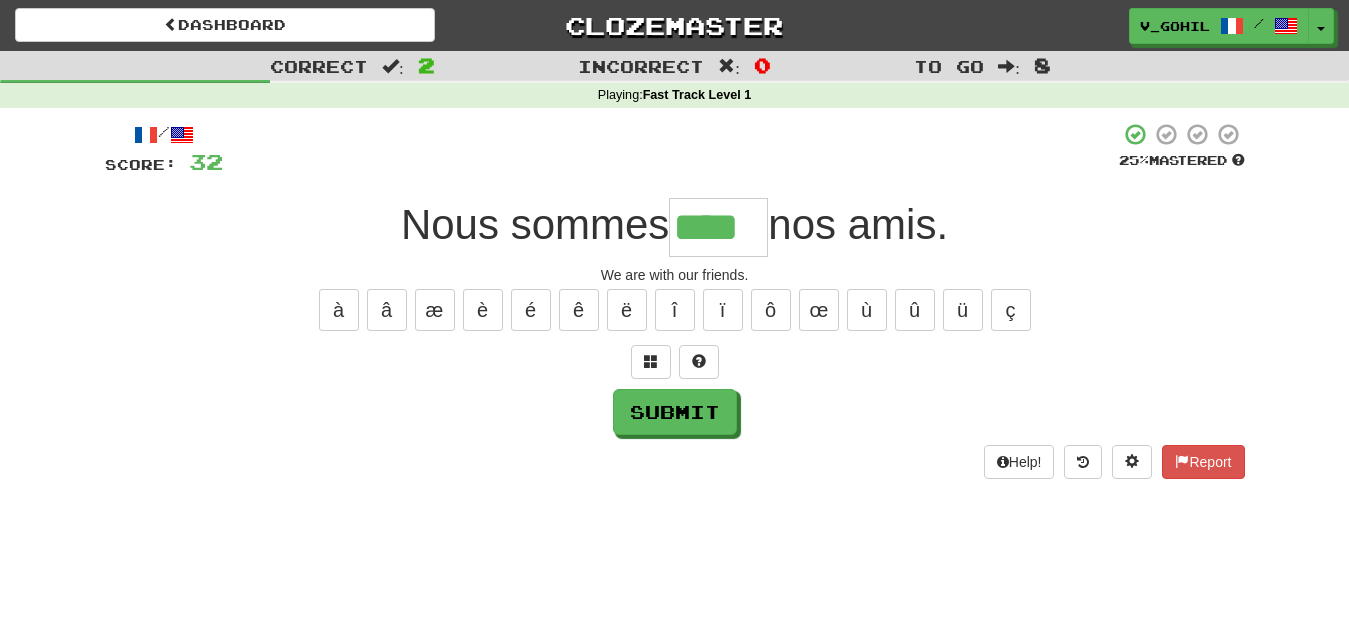 type on "****" 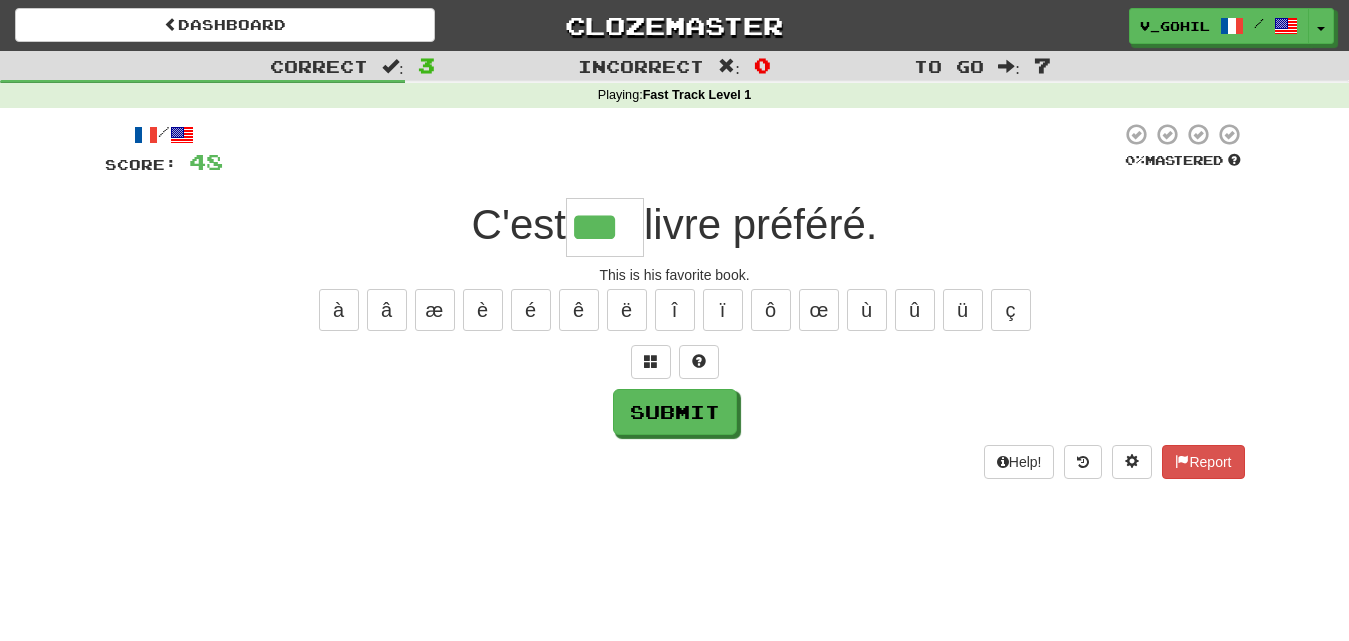 type on "***" 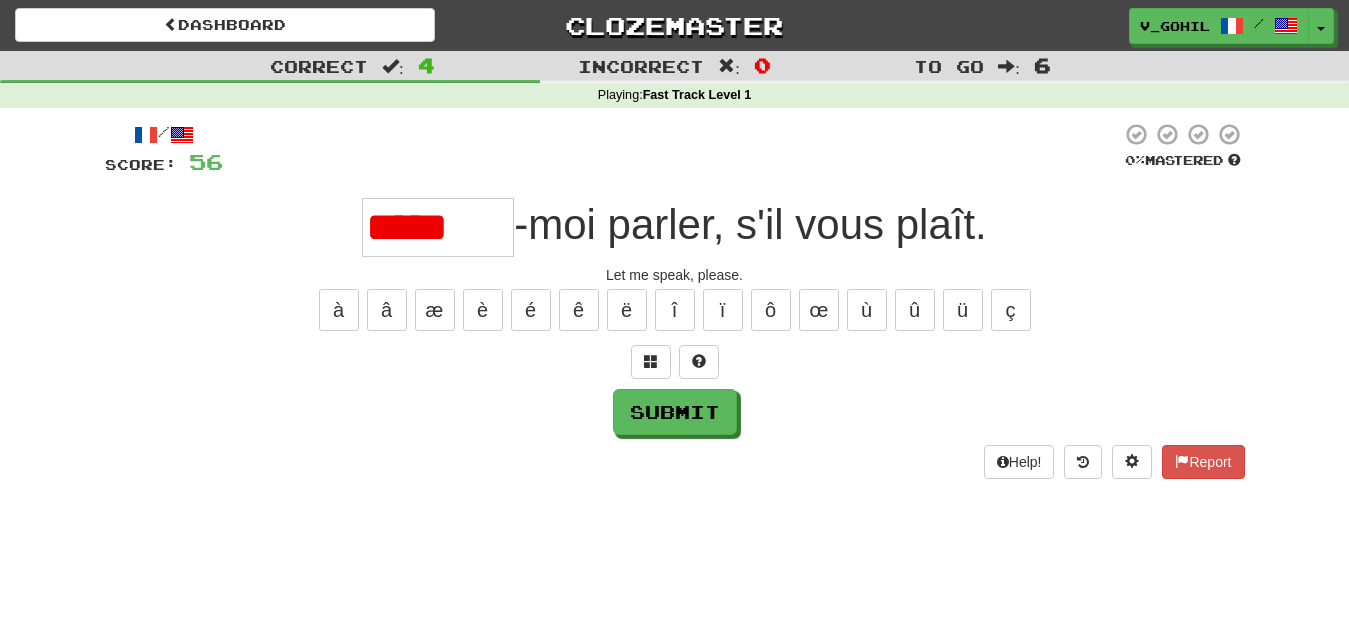 type on "*" 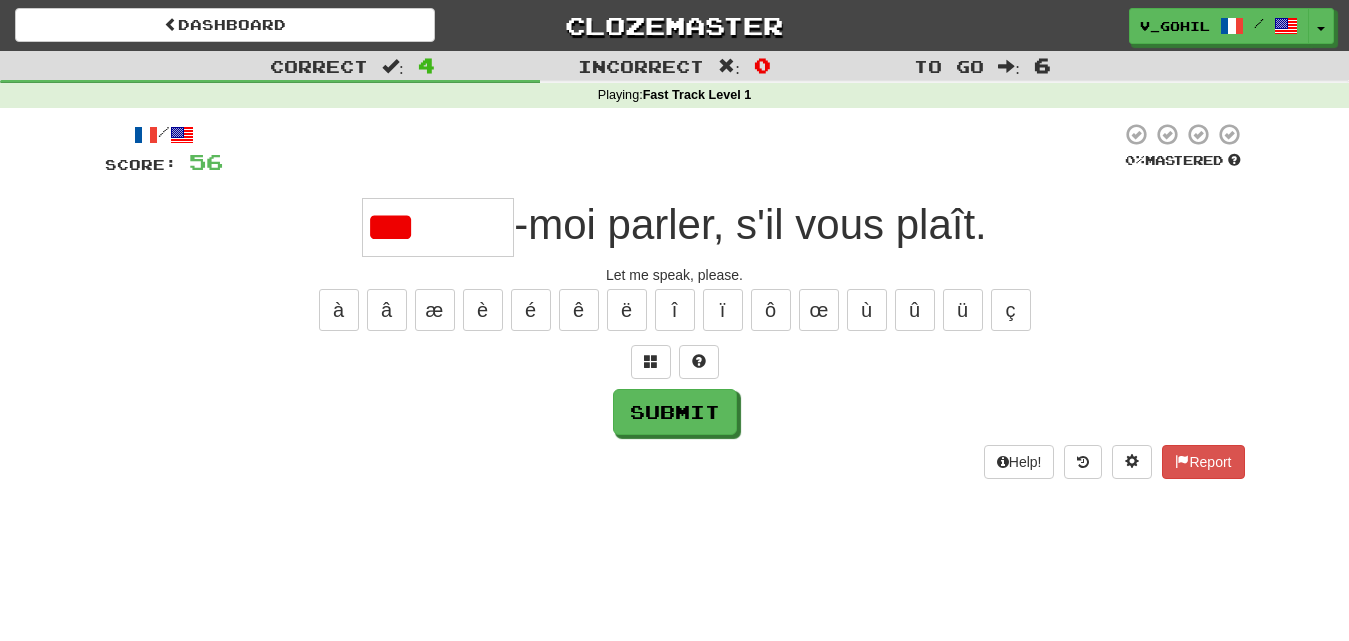 type on "**" 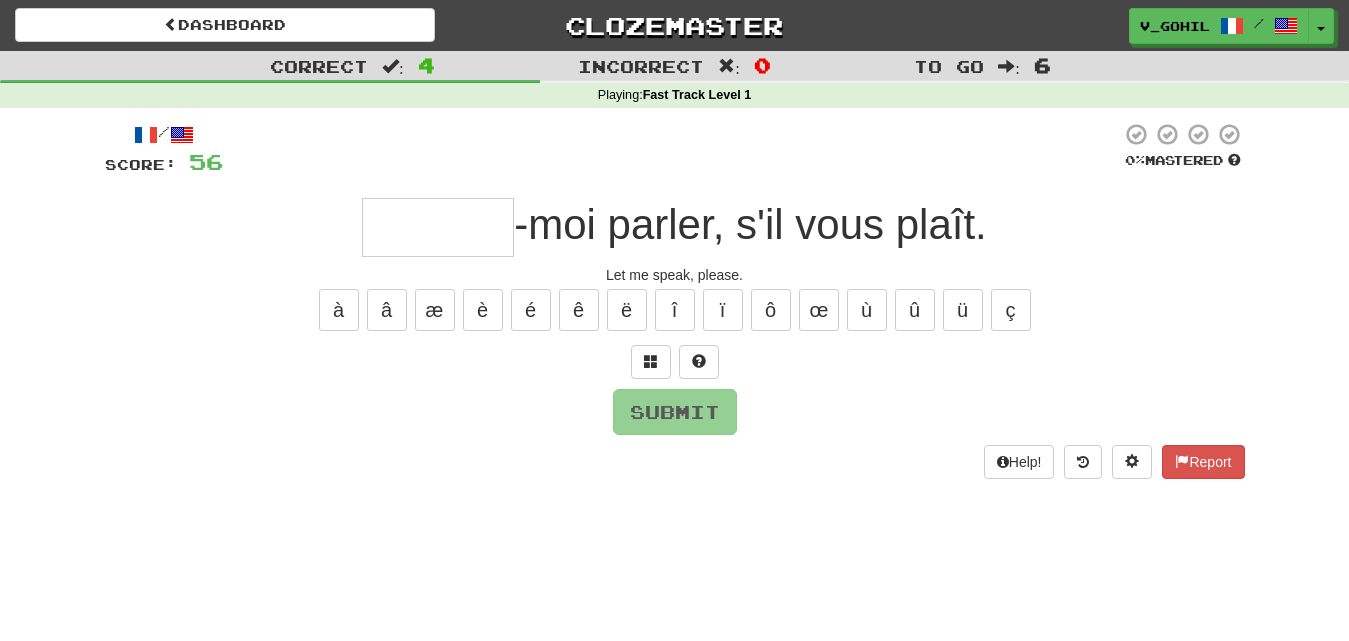 type on "*******" 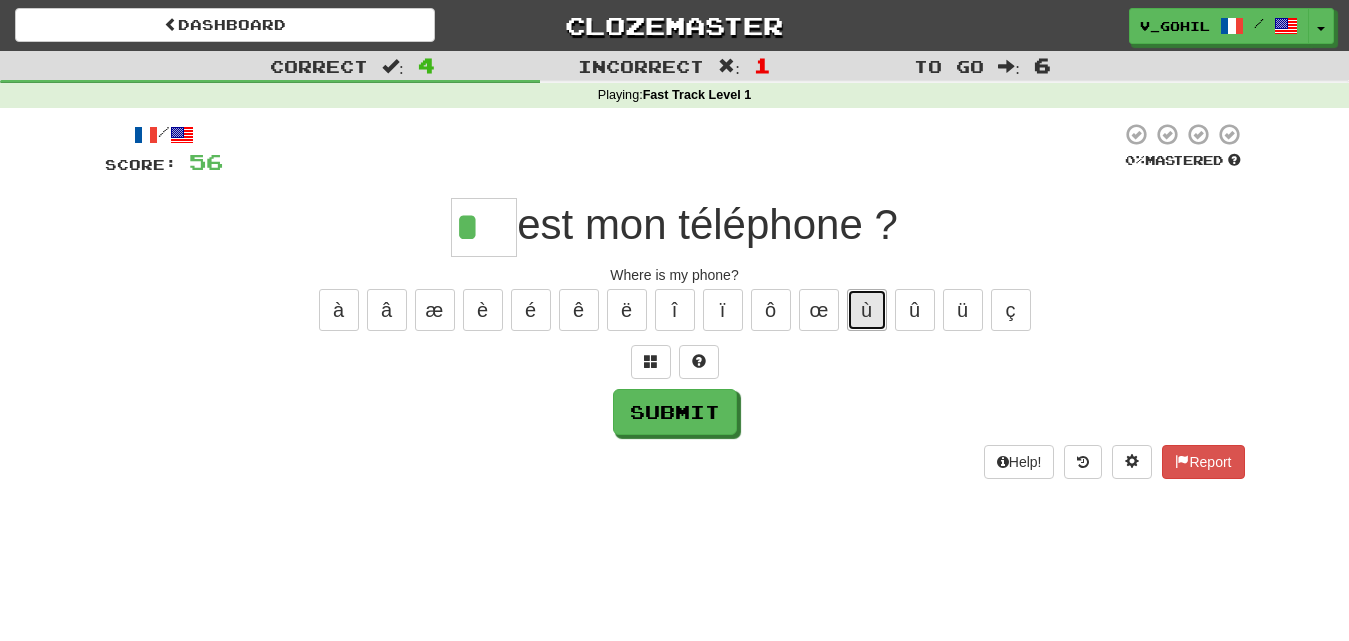 click on "ù" at bounding box center (867, 310) 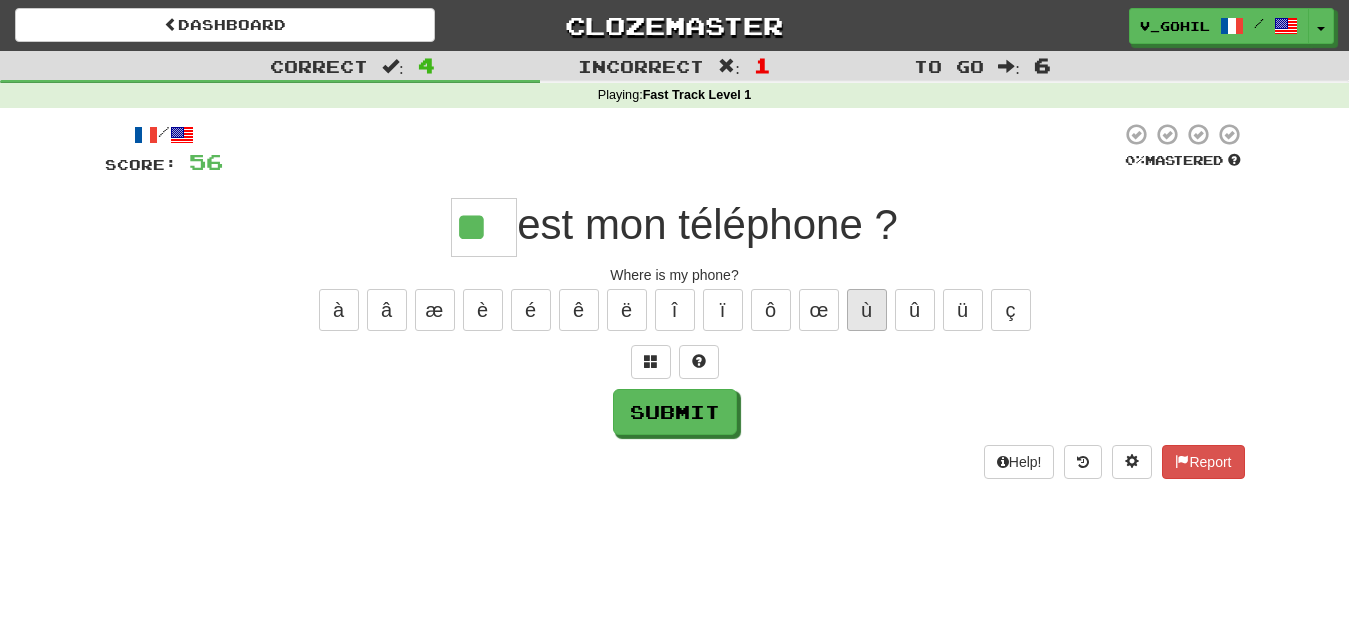 type on "**" 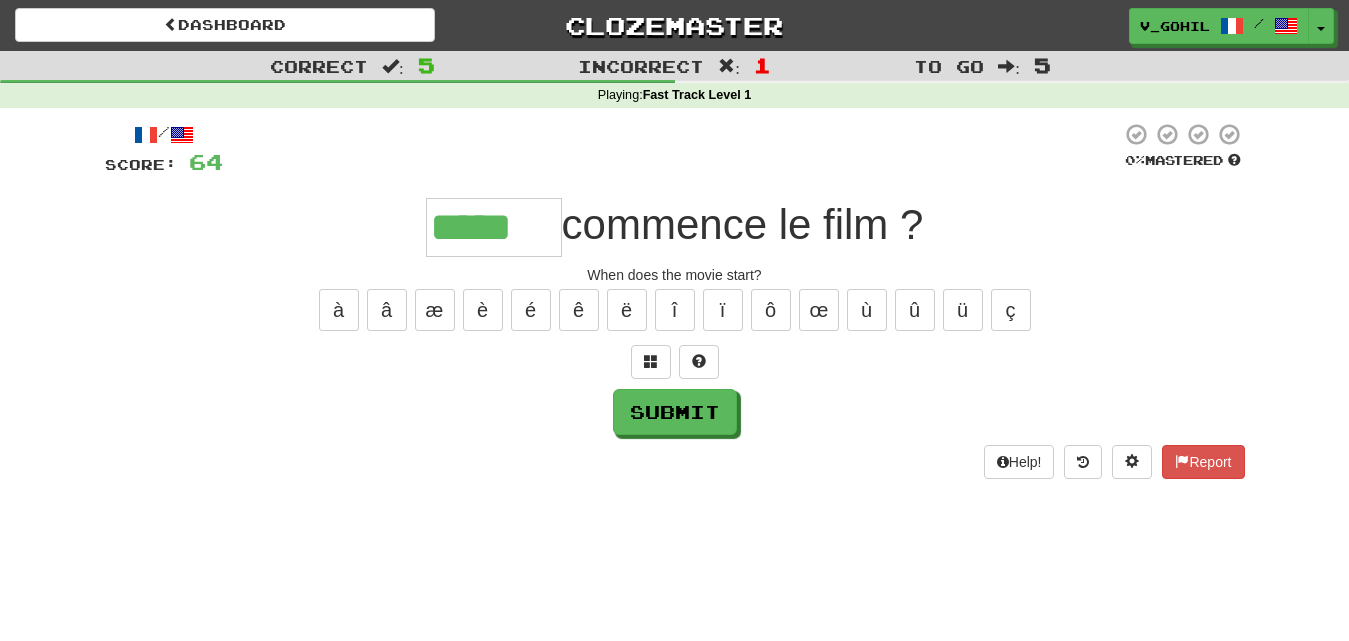 type on "*****" 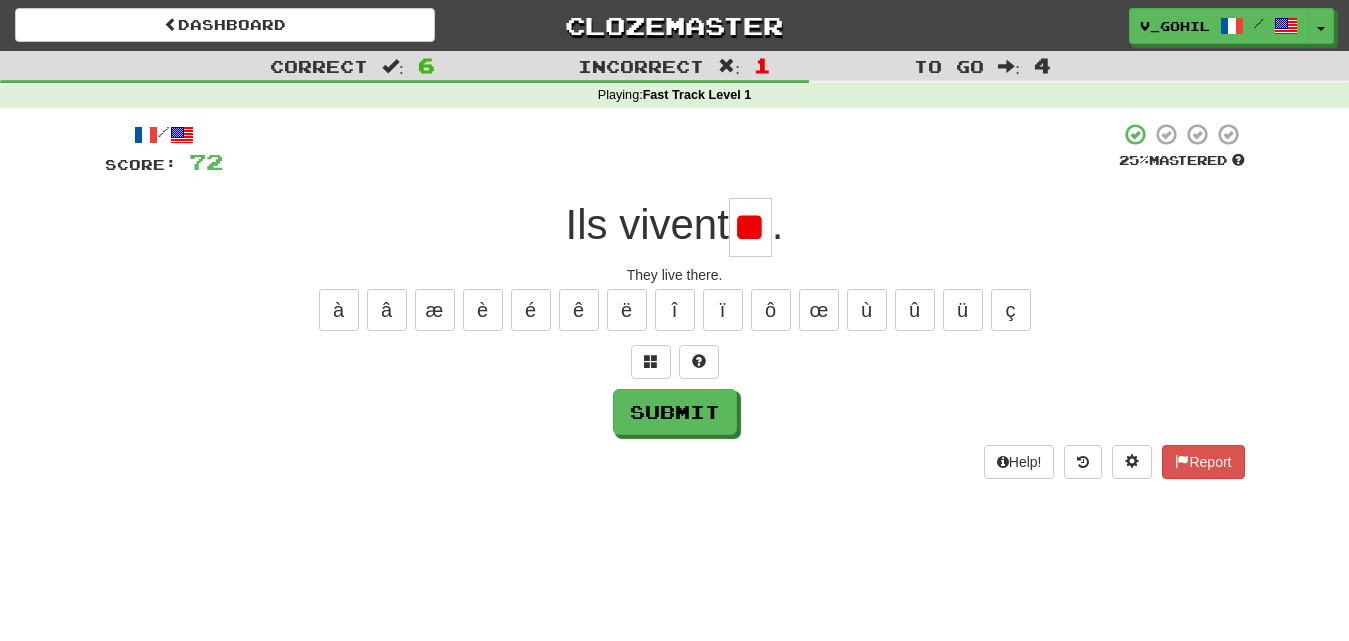 type on "*" 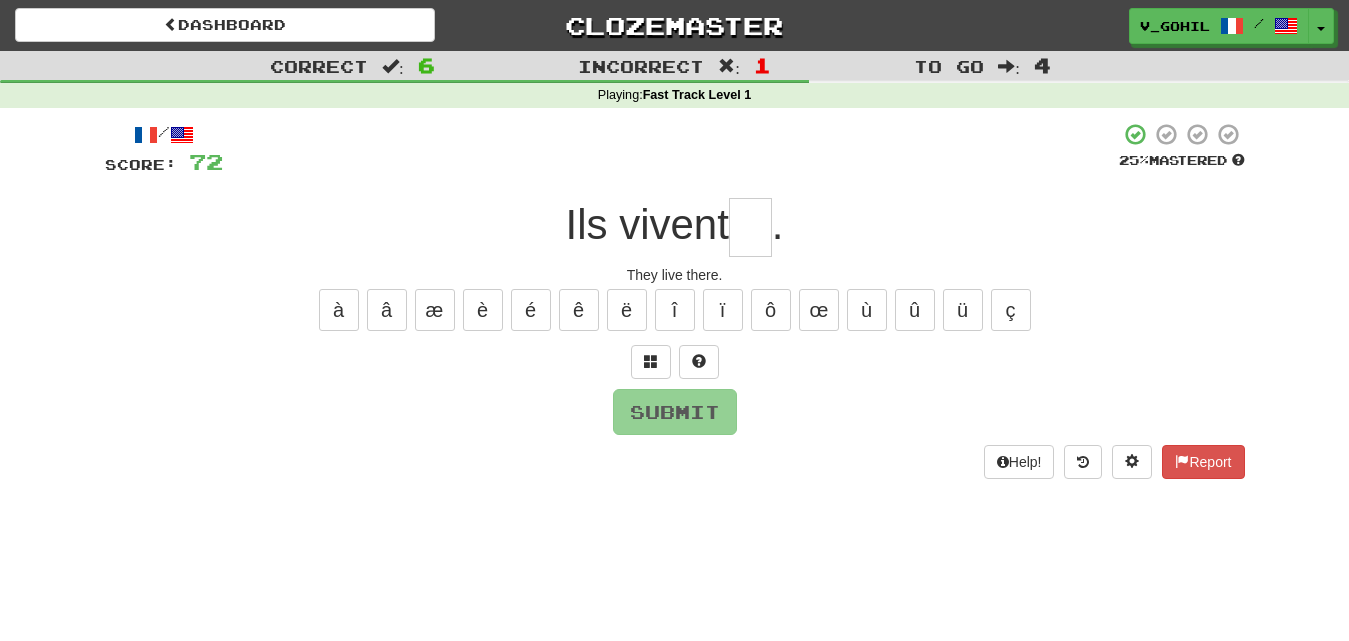 type on "*" 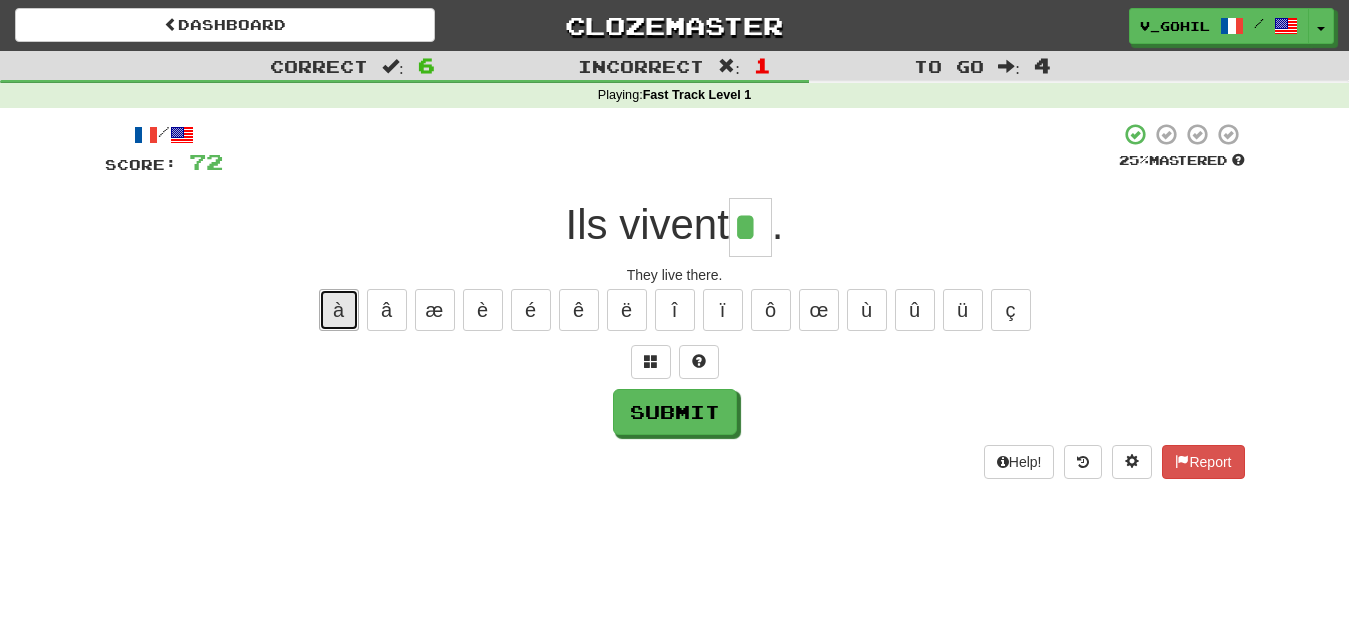 click on "à" at bounding box center [339, 310] 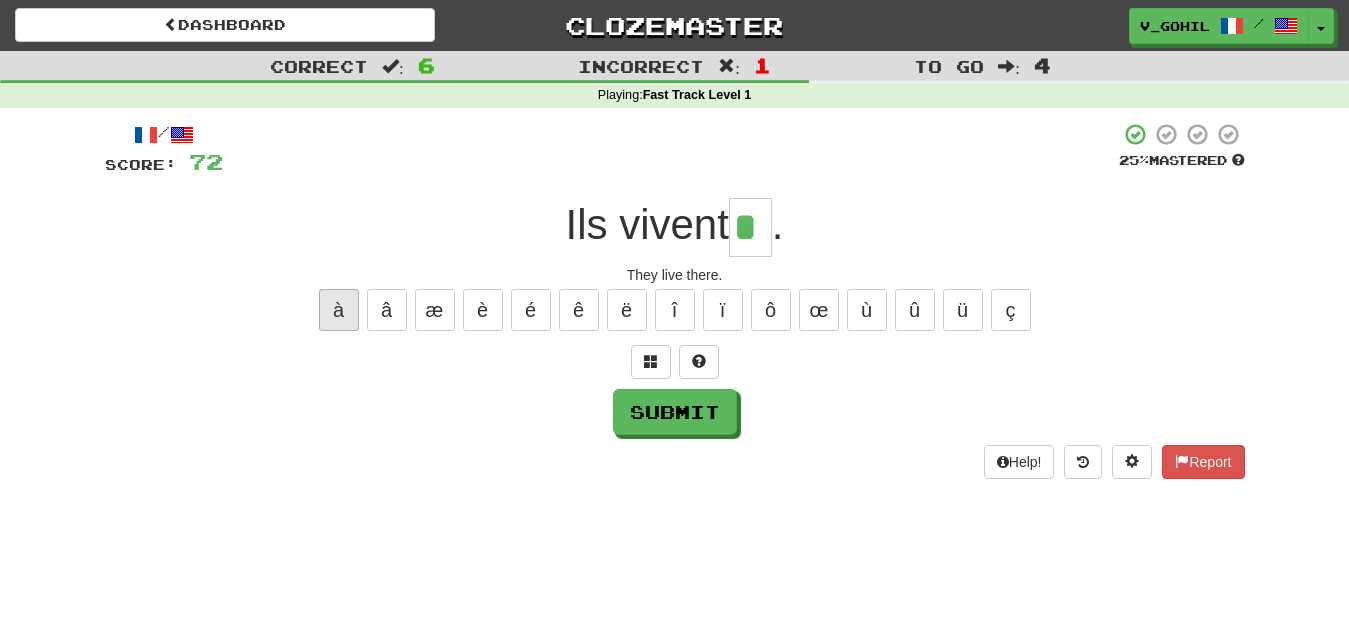 type on "**" 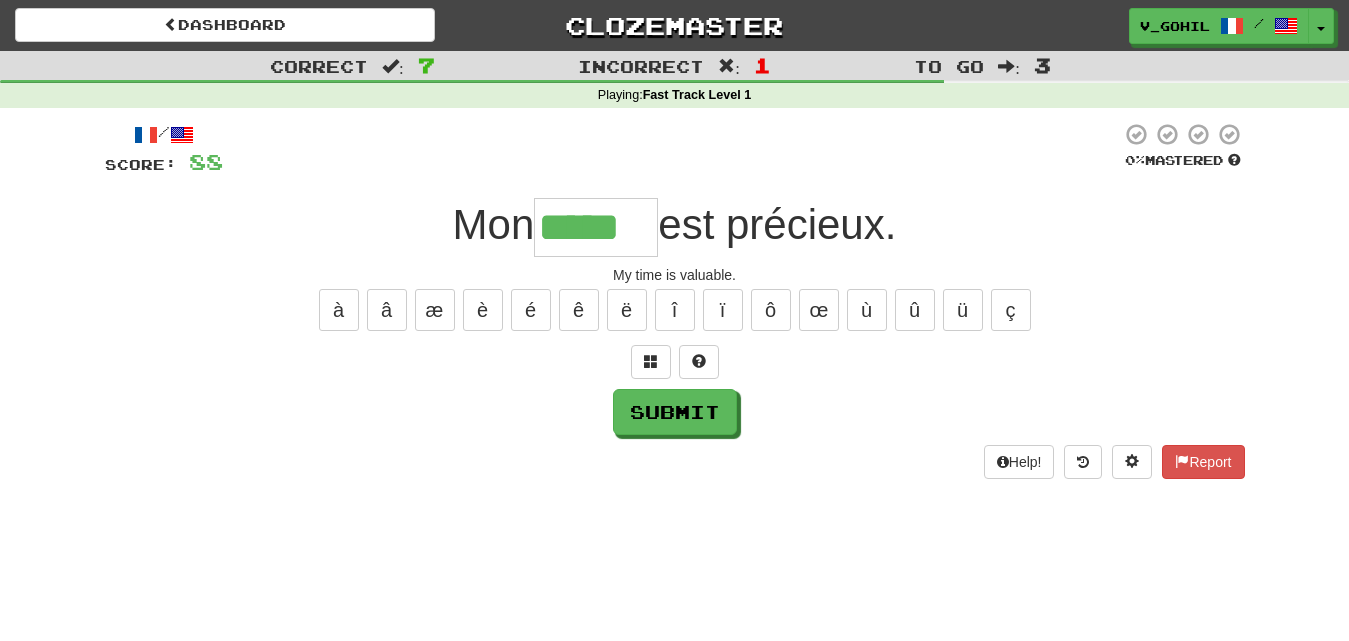 type on "*****" 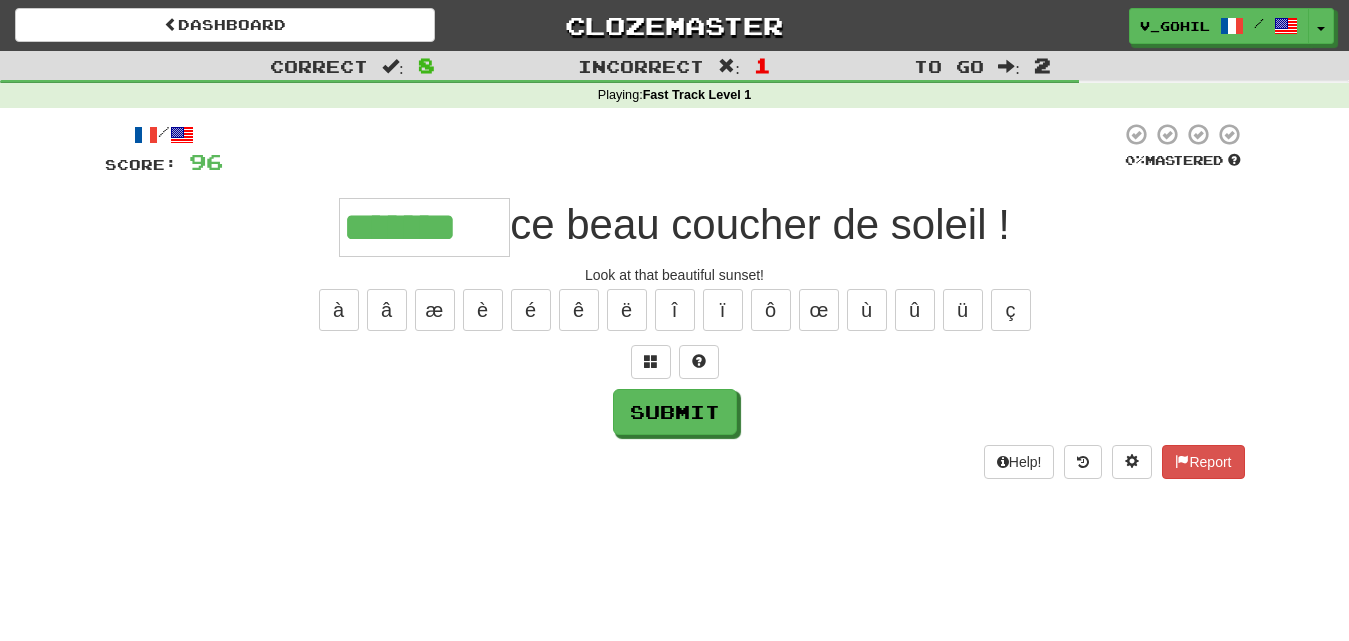 type on "*******" 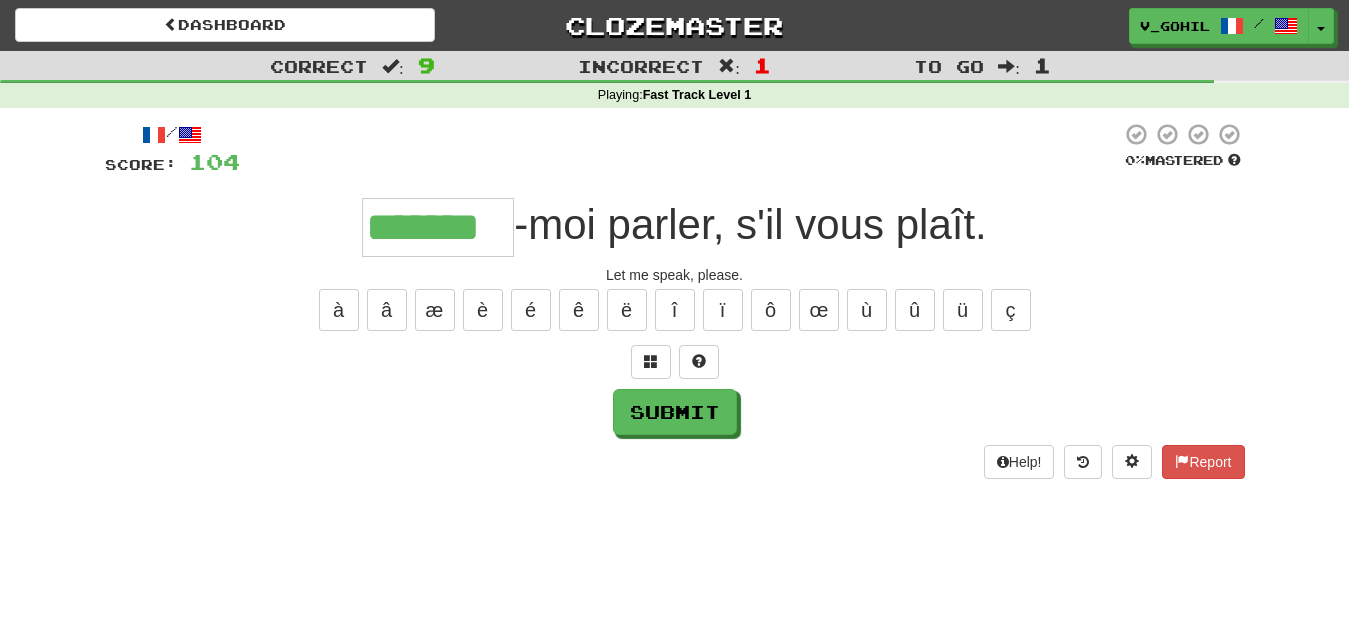 type on "*******" 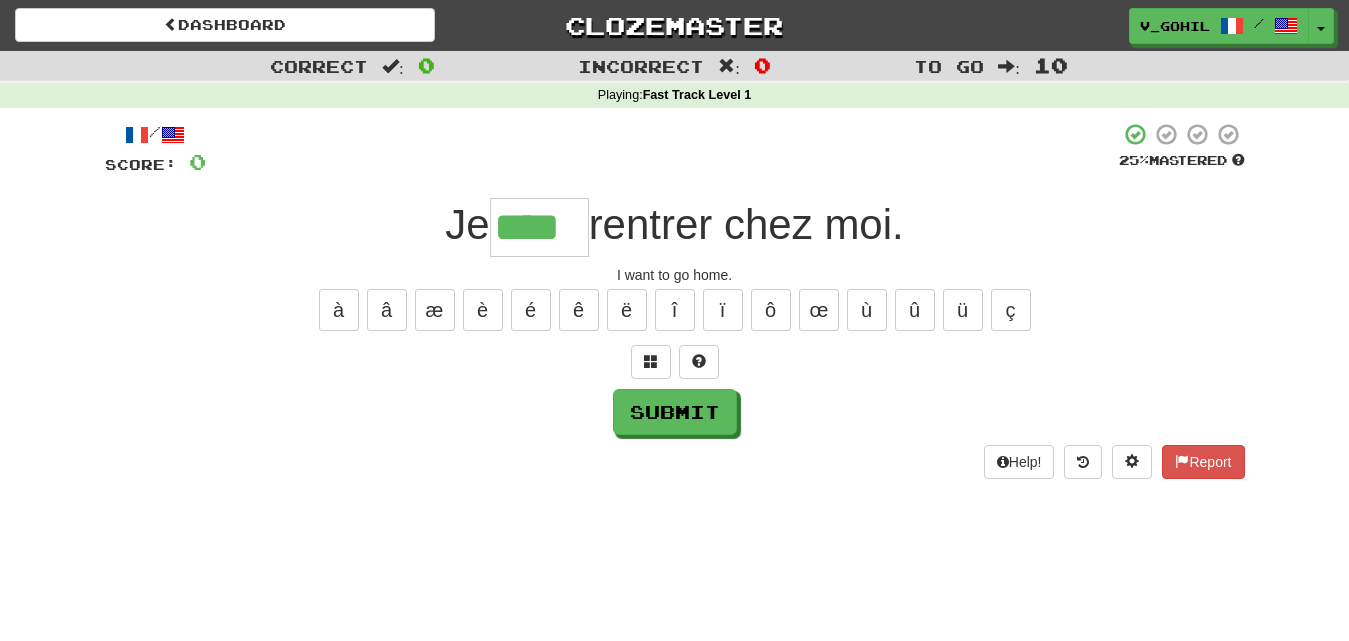 type on "****" 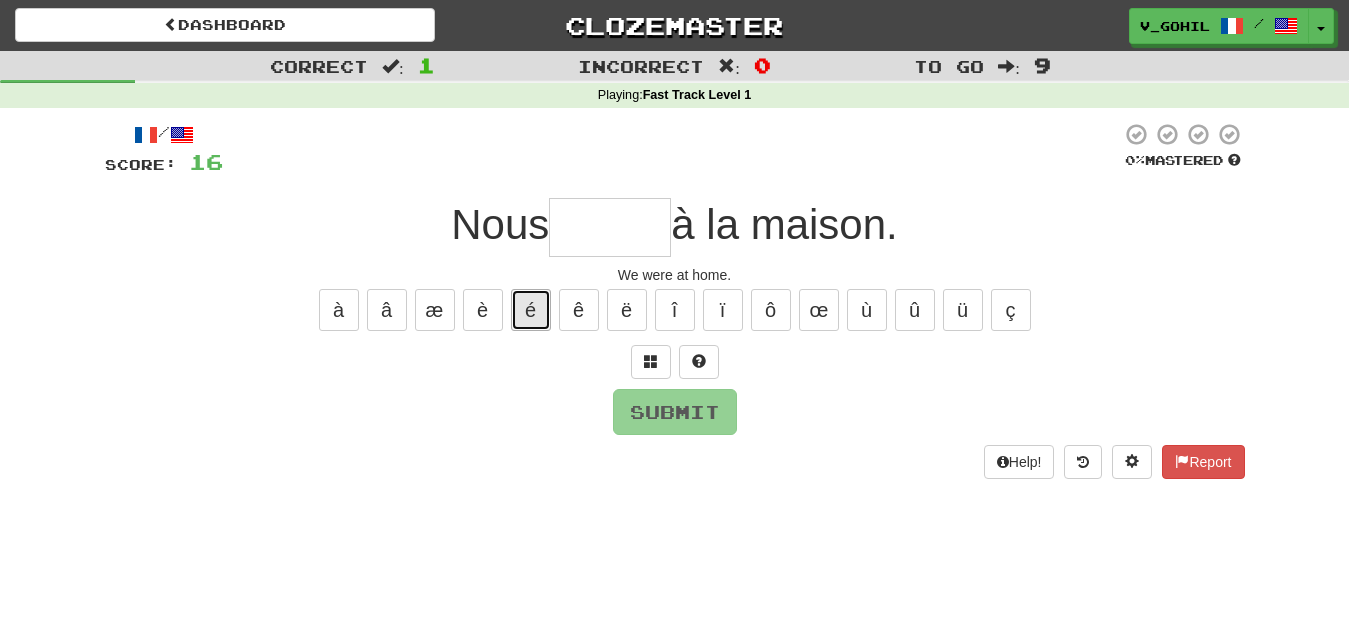 click on "é" at bounding box center [531, 310] 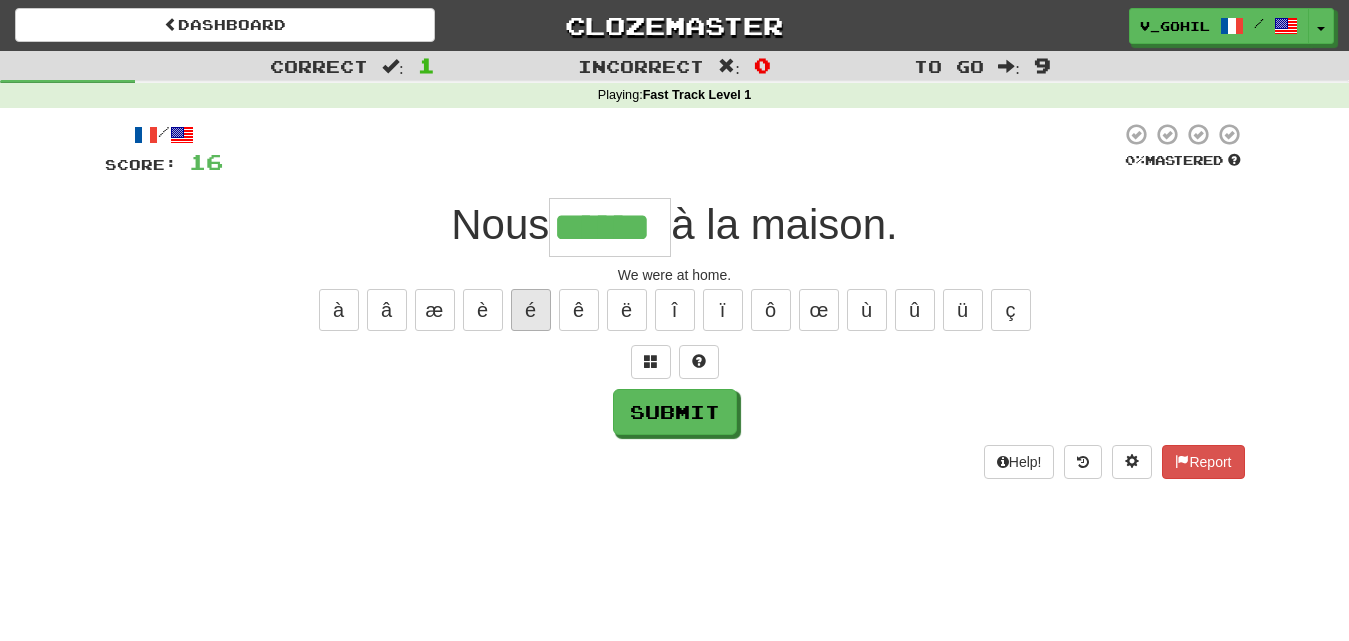 type on "******" 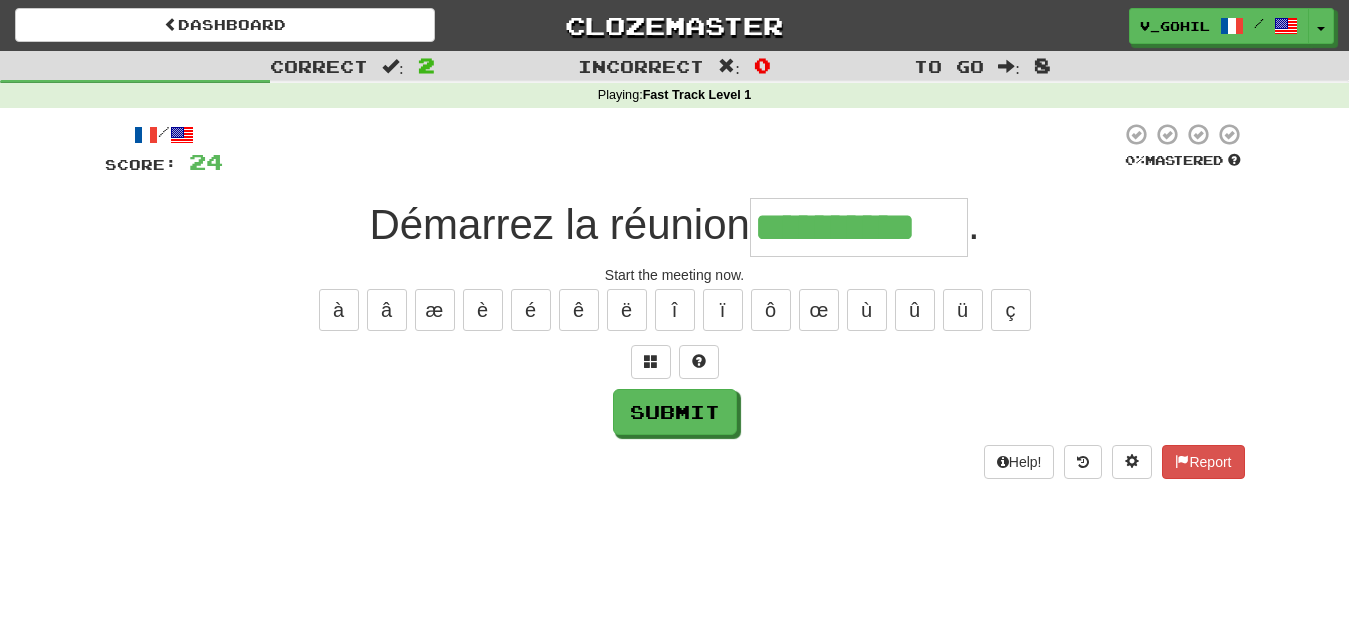 type on "**********" 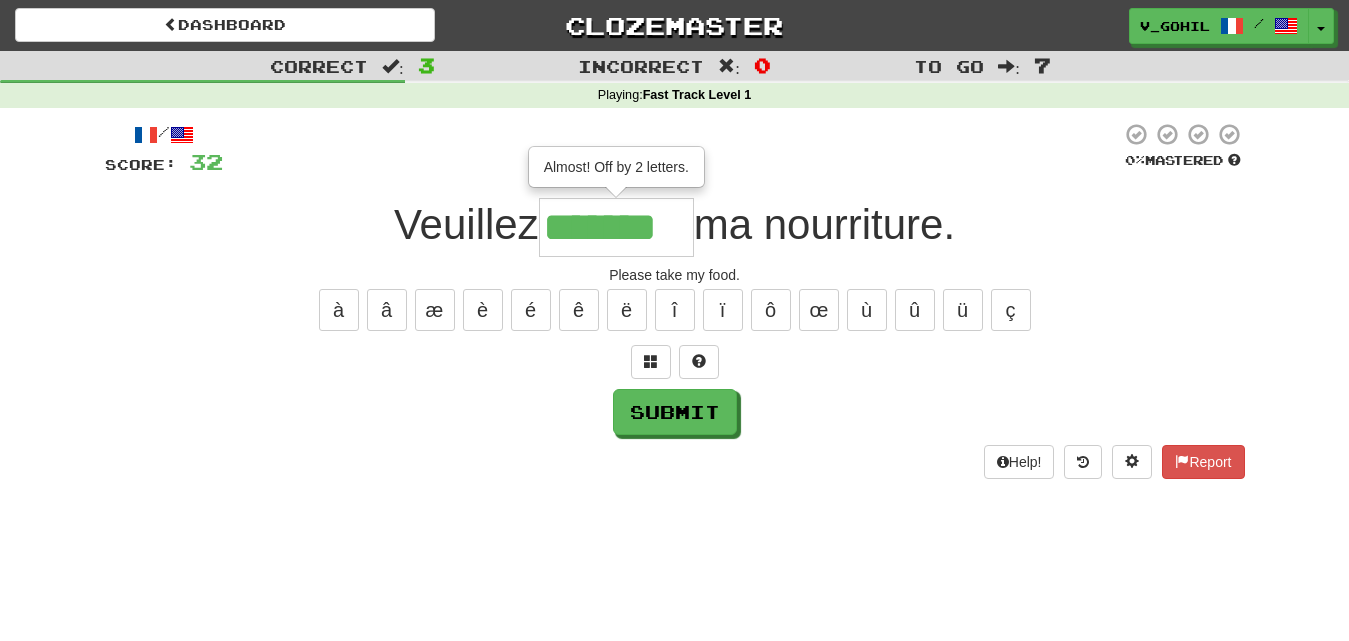 type on "*******" 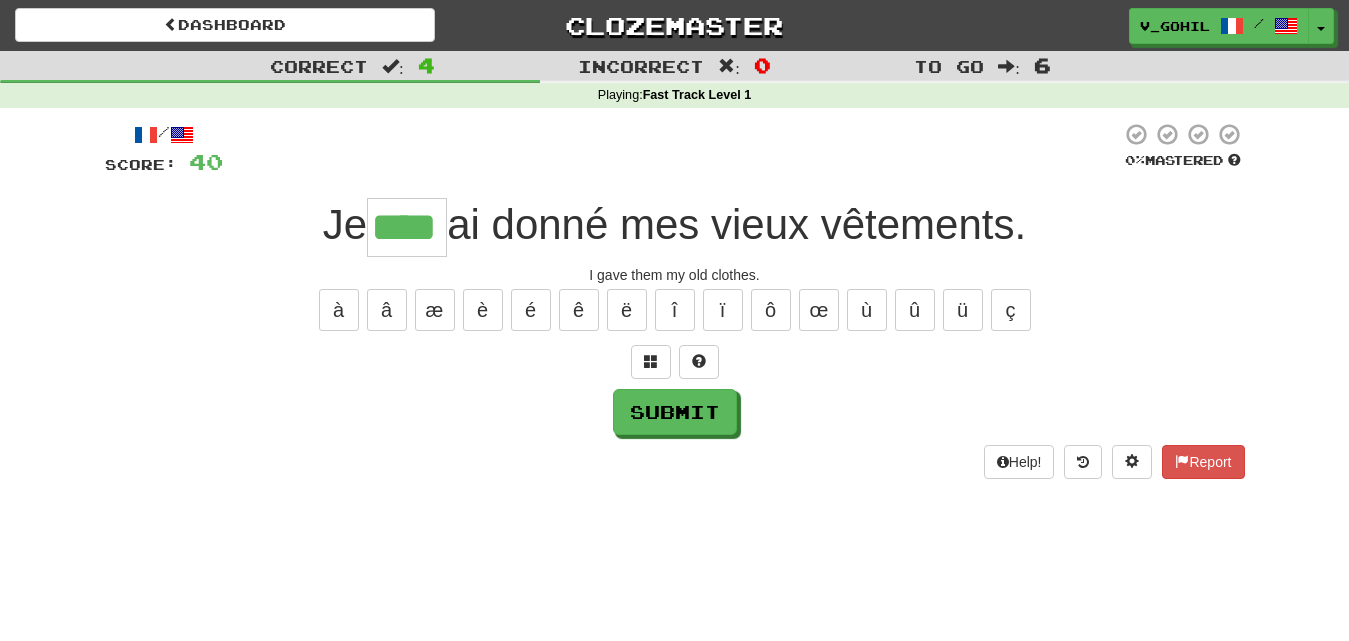 type on "****" 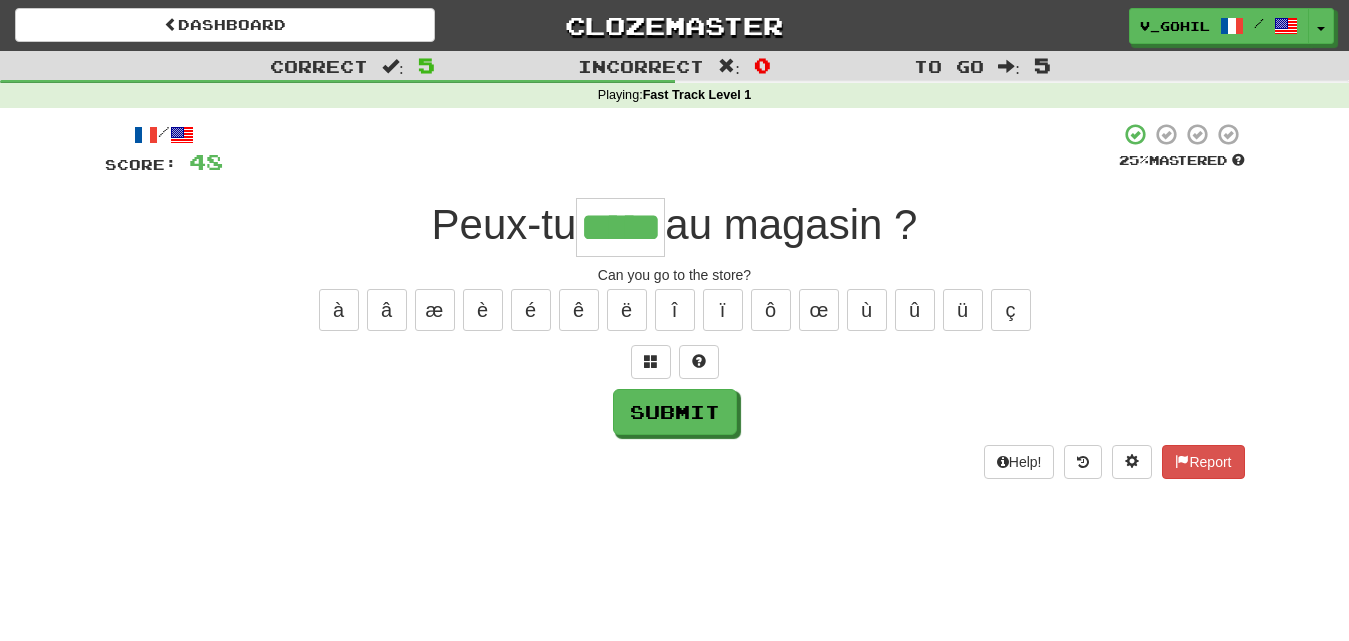 type on "*****" 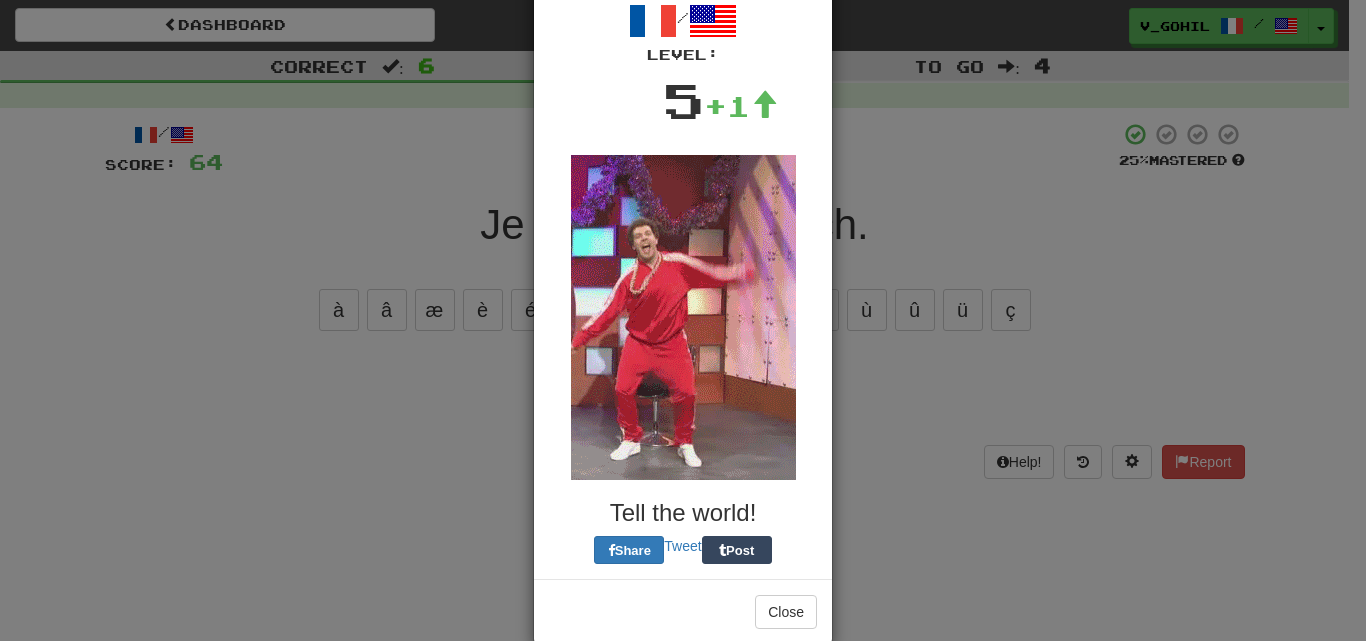 scroll, scrollTop: 0, scrollLeft: 0, axis: both 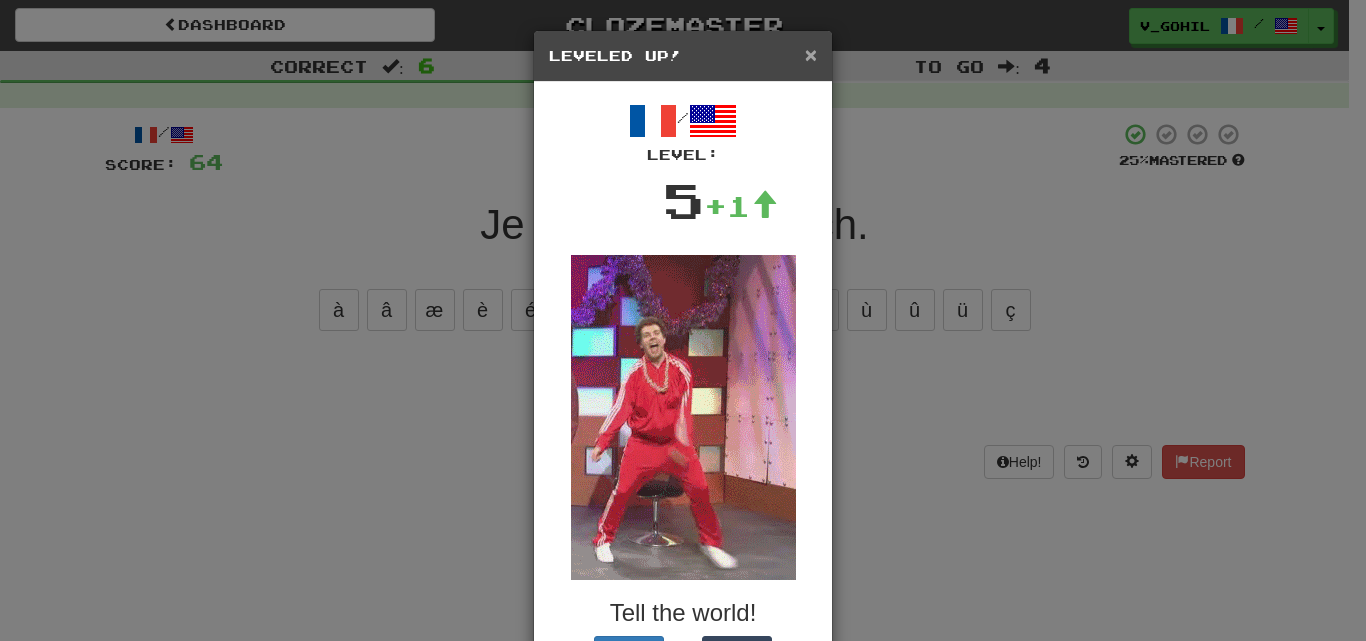 click on "×" at bounding box center [811, 54] 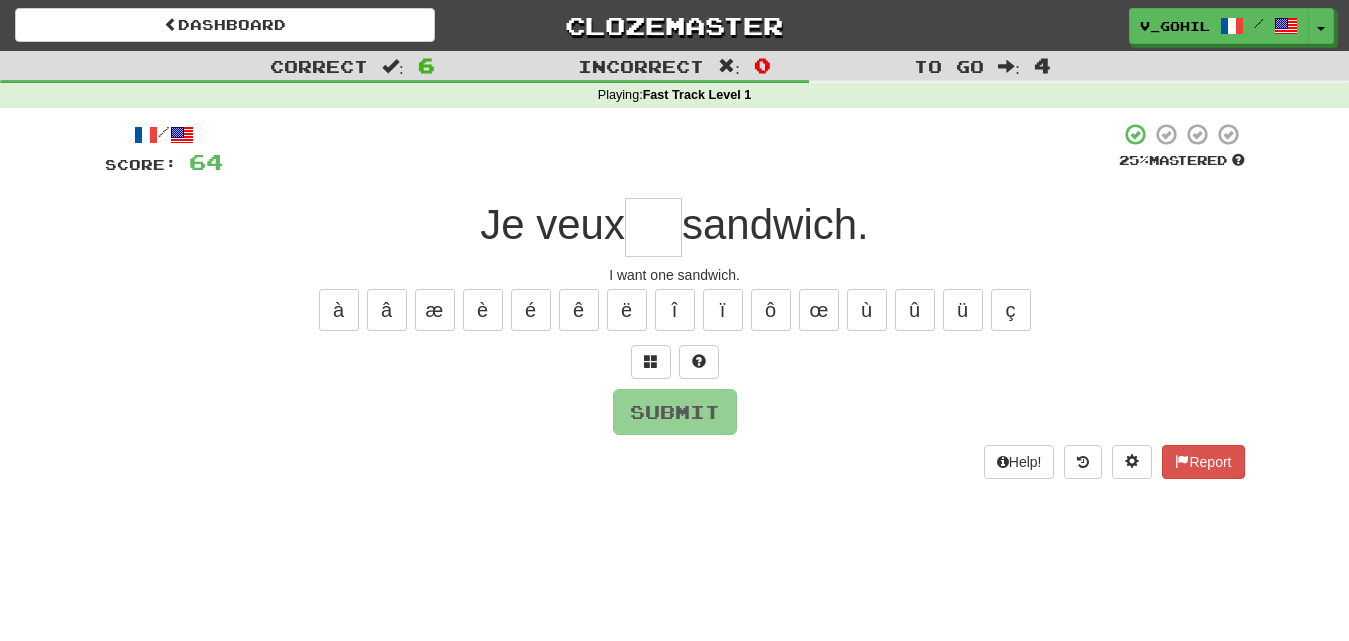 click at bounding box center (653, 227) 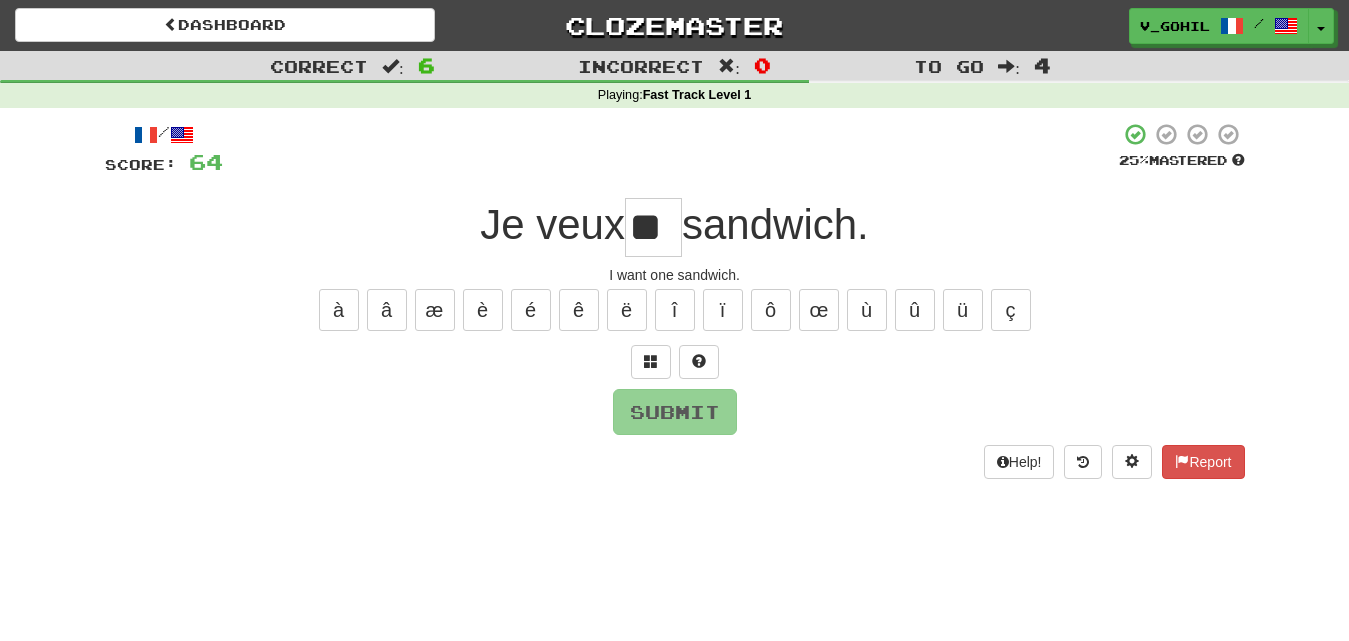 type on "**" 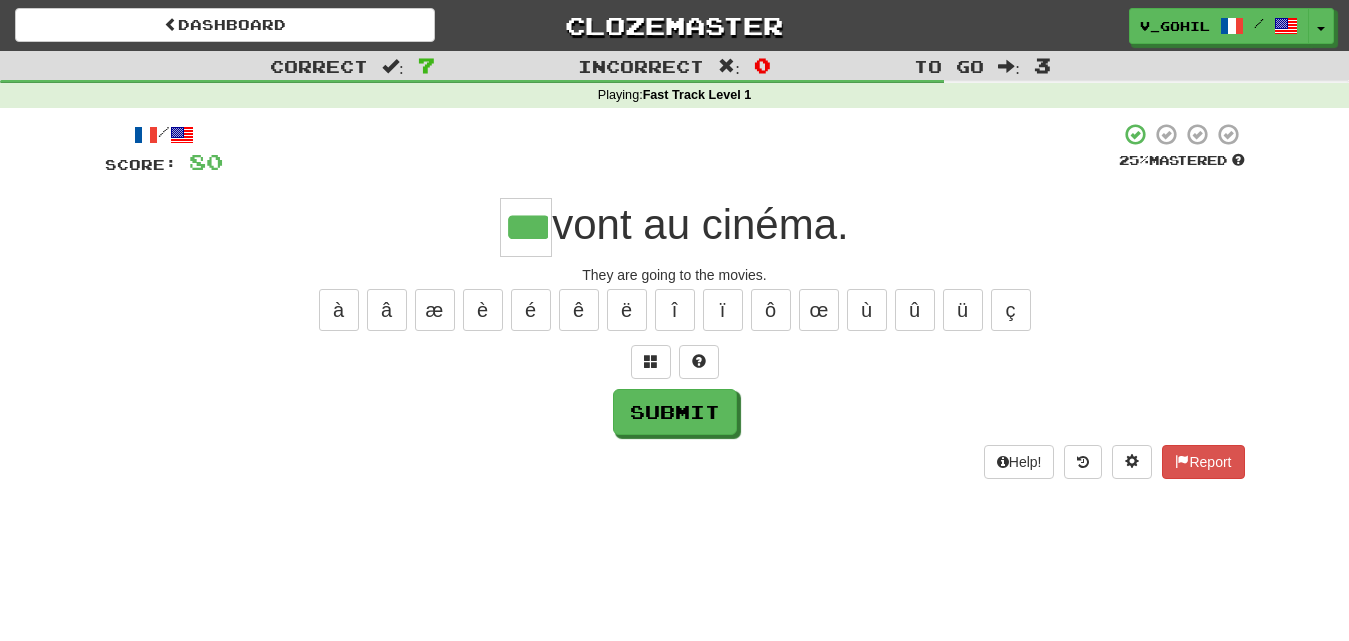 type on "***" 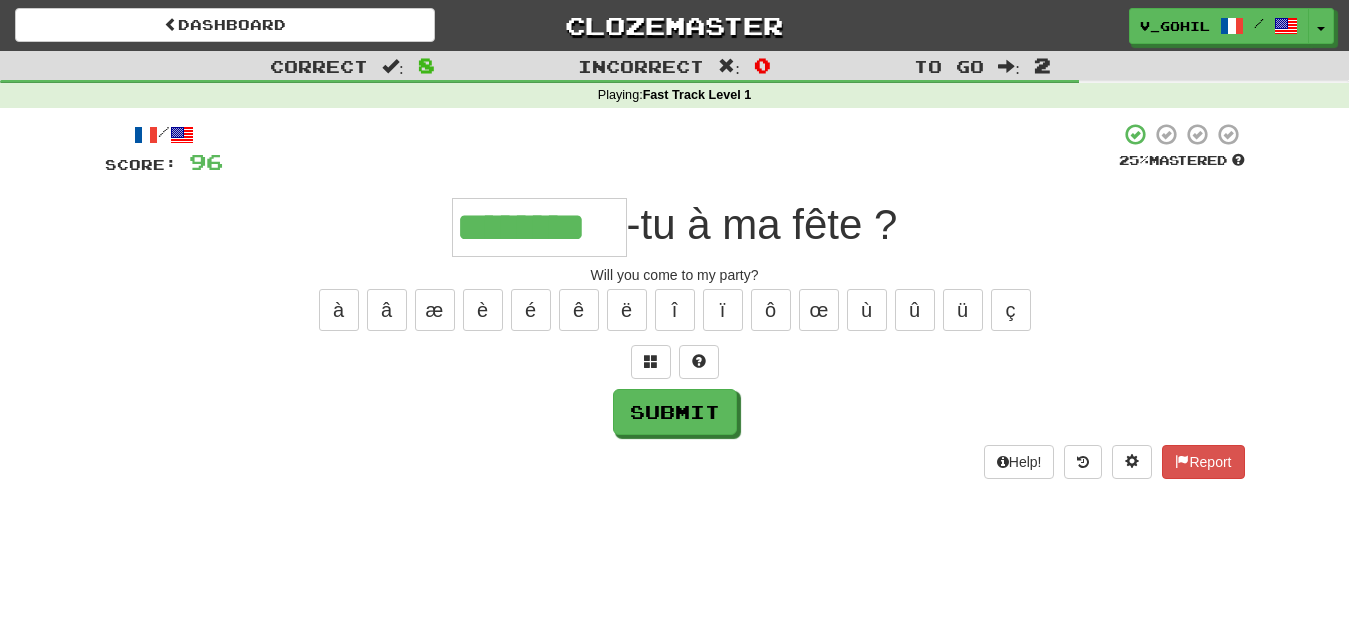 type on "********" 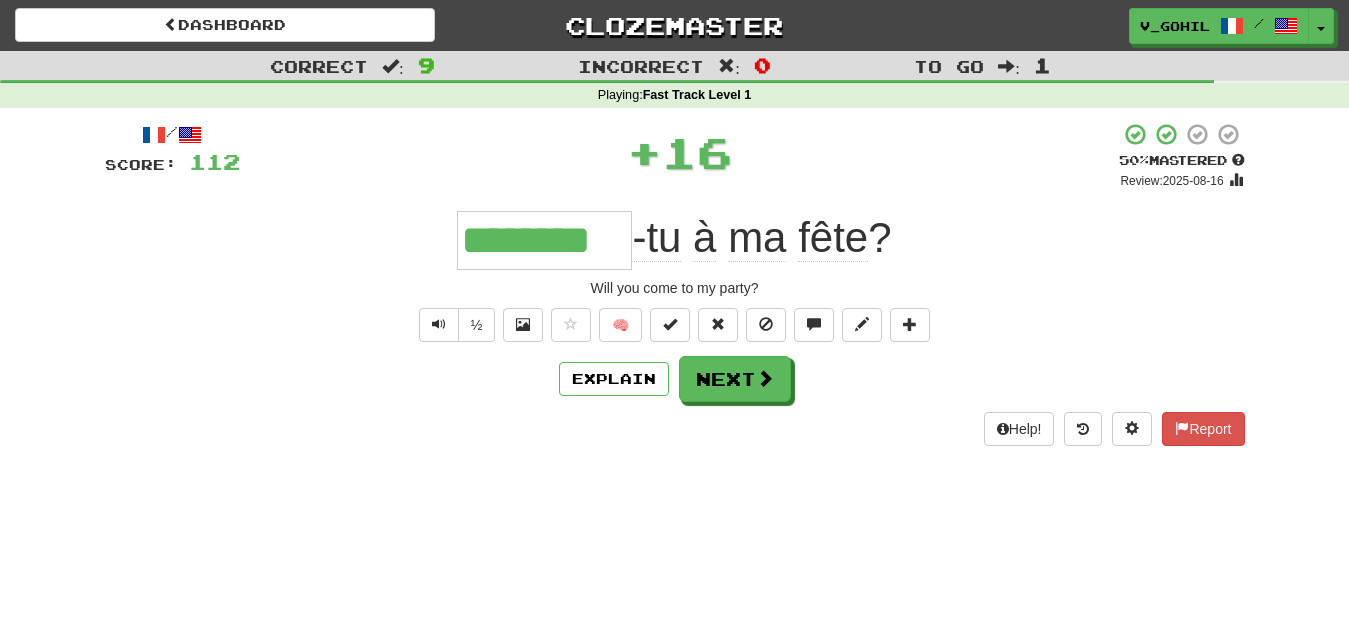 type 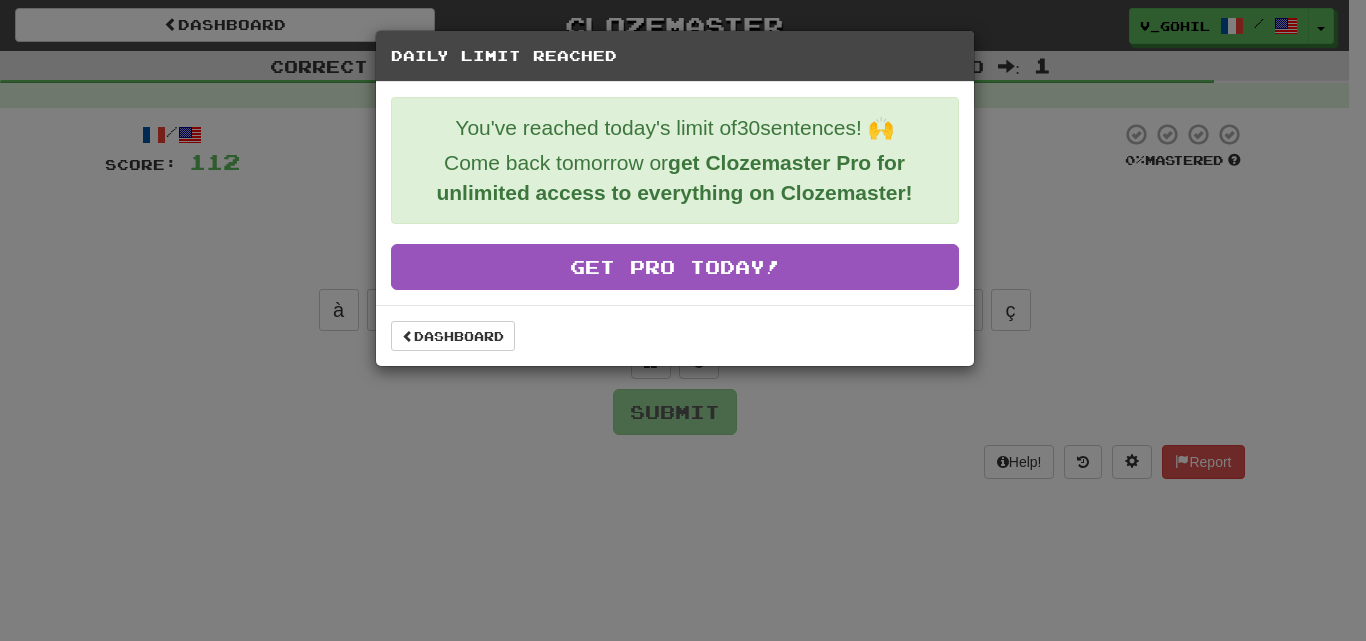 click on "Daily Limit Reached You've reached today's limit of  30  sentences! 🙌  Come back tomorrow or  get Clozemaster Pro for unlimited access to everything on Clozemaster! Get Pro Today! Dashboard" at bounding box center (683, 320) 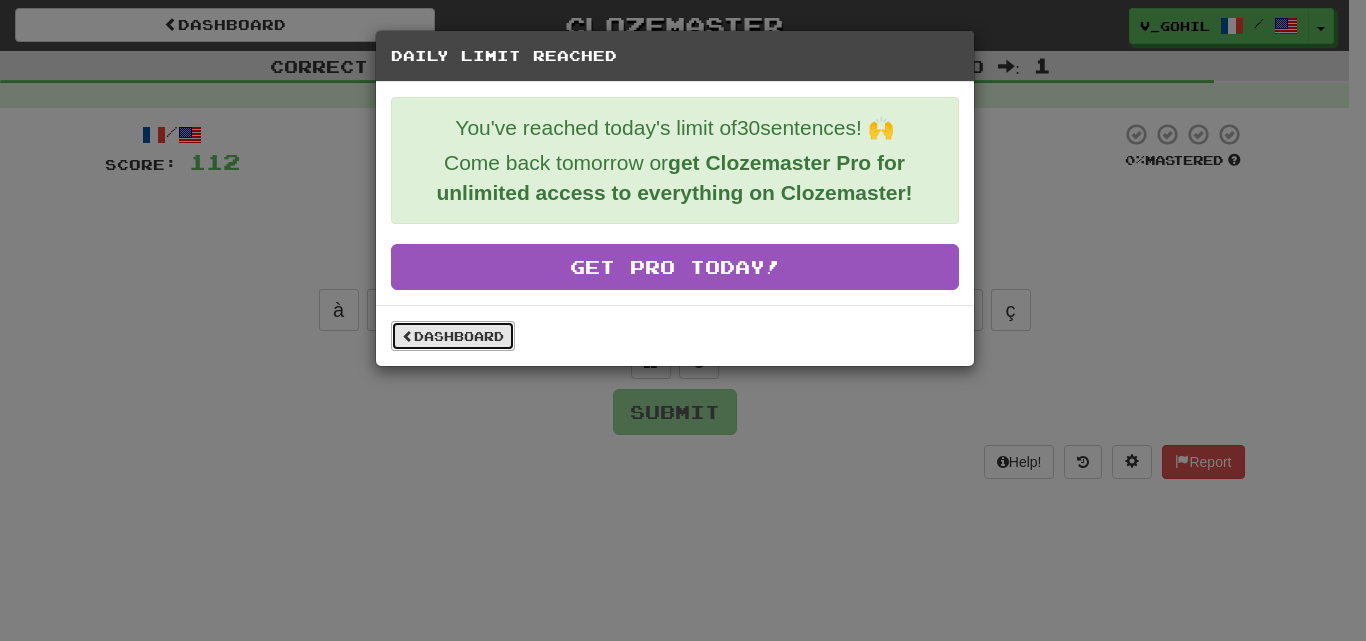 click on "Dashboard" at bounding box center [453, 336] 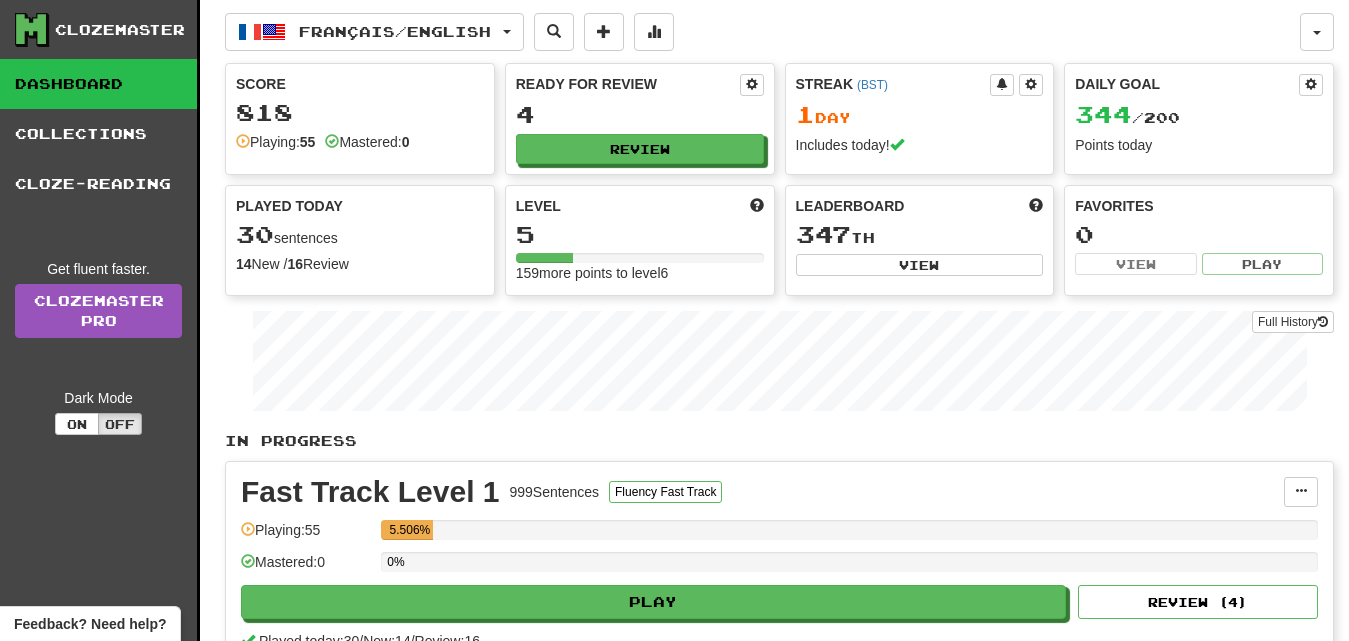 scroll, scrollTop: 0, scrollLeft: 0, axis: both 